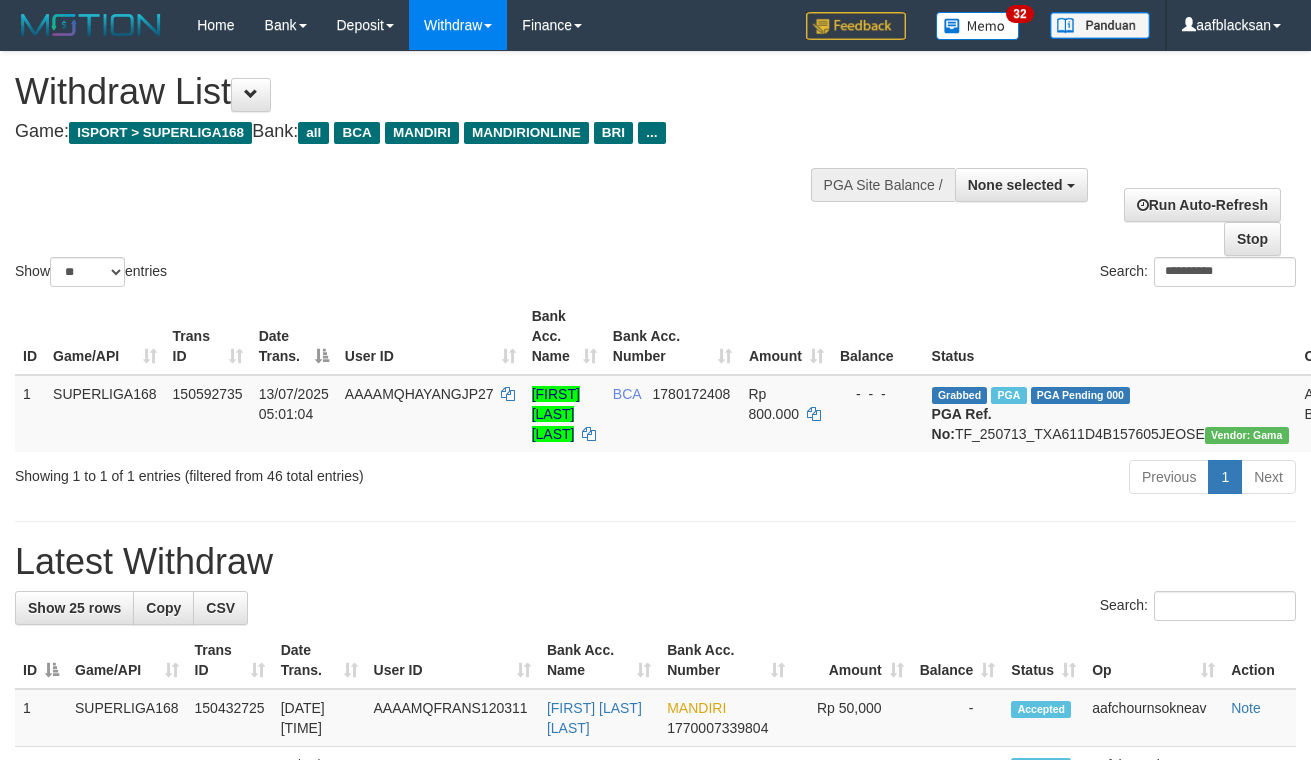 select 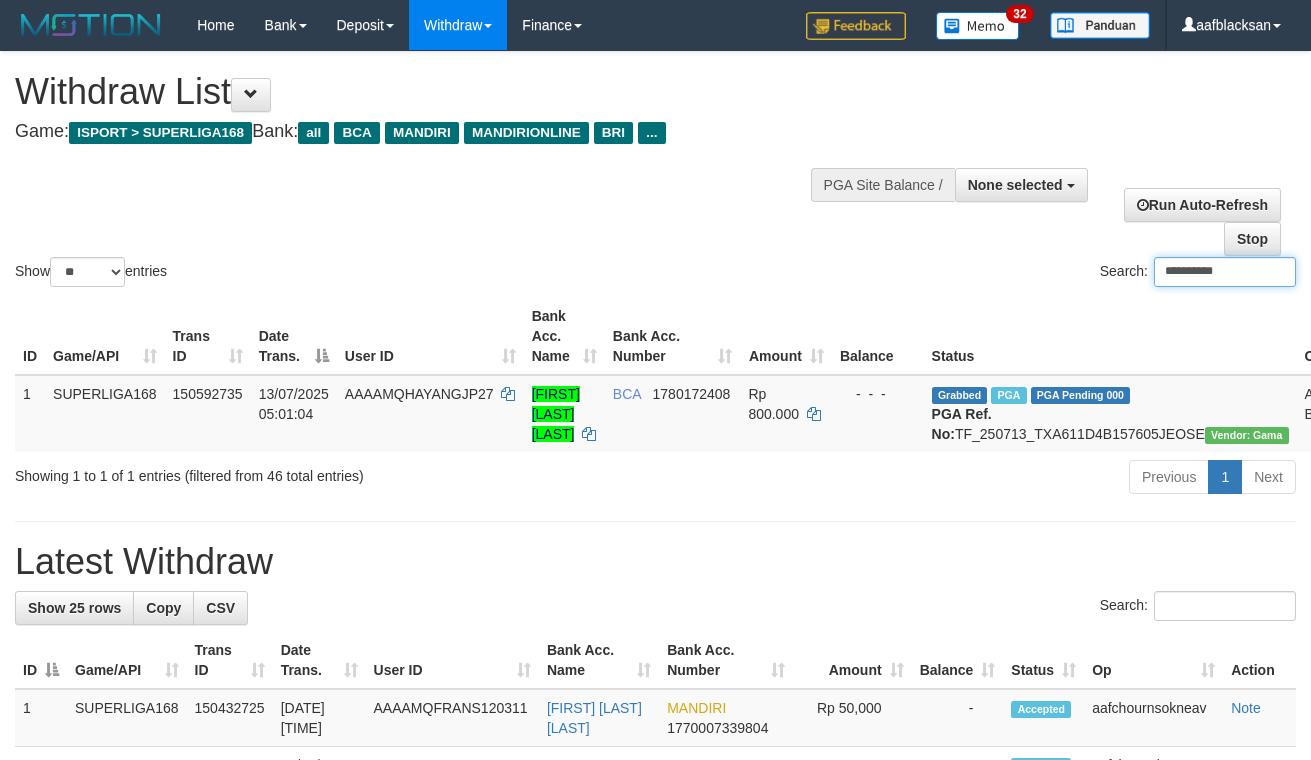 scroll, scrollTop: 0, scrollLeft: 81, axis: horizontal 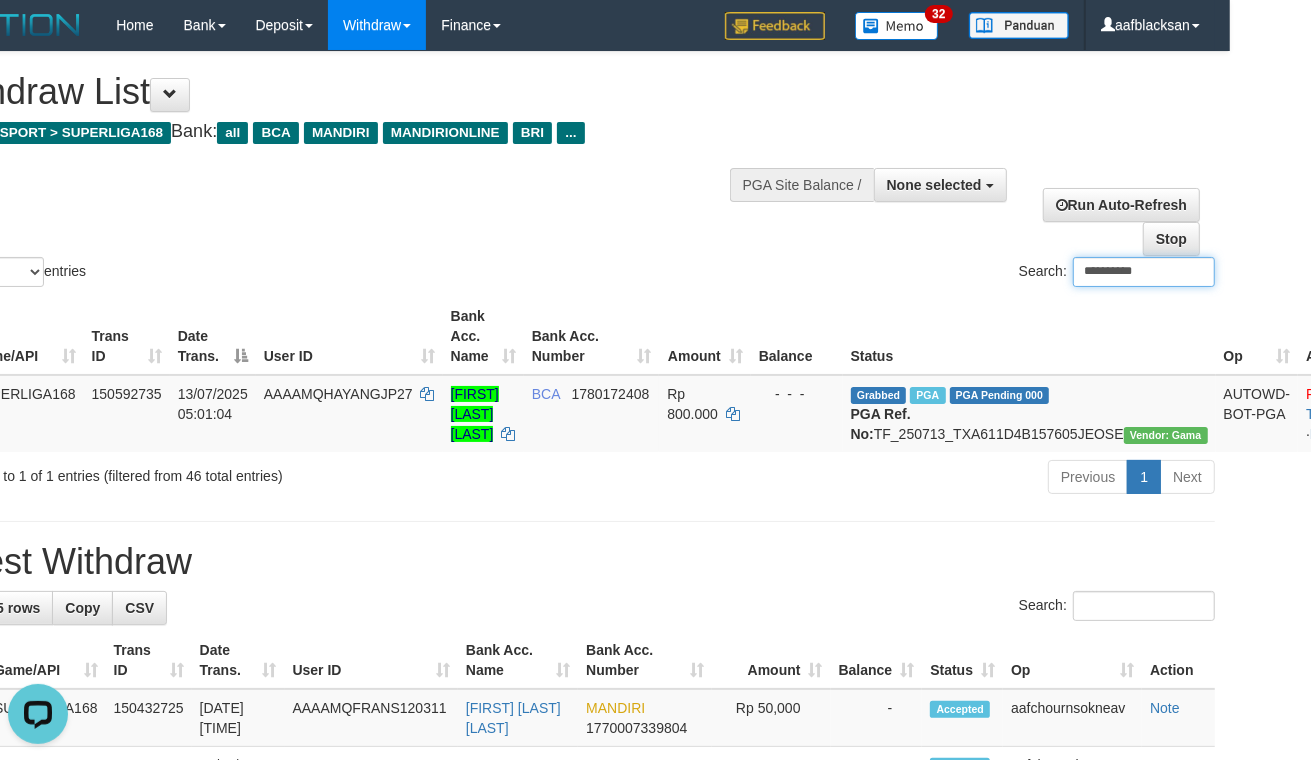 click on "**********" at bounding box center (1144, 272) 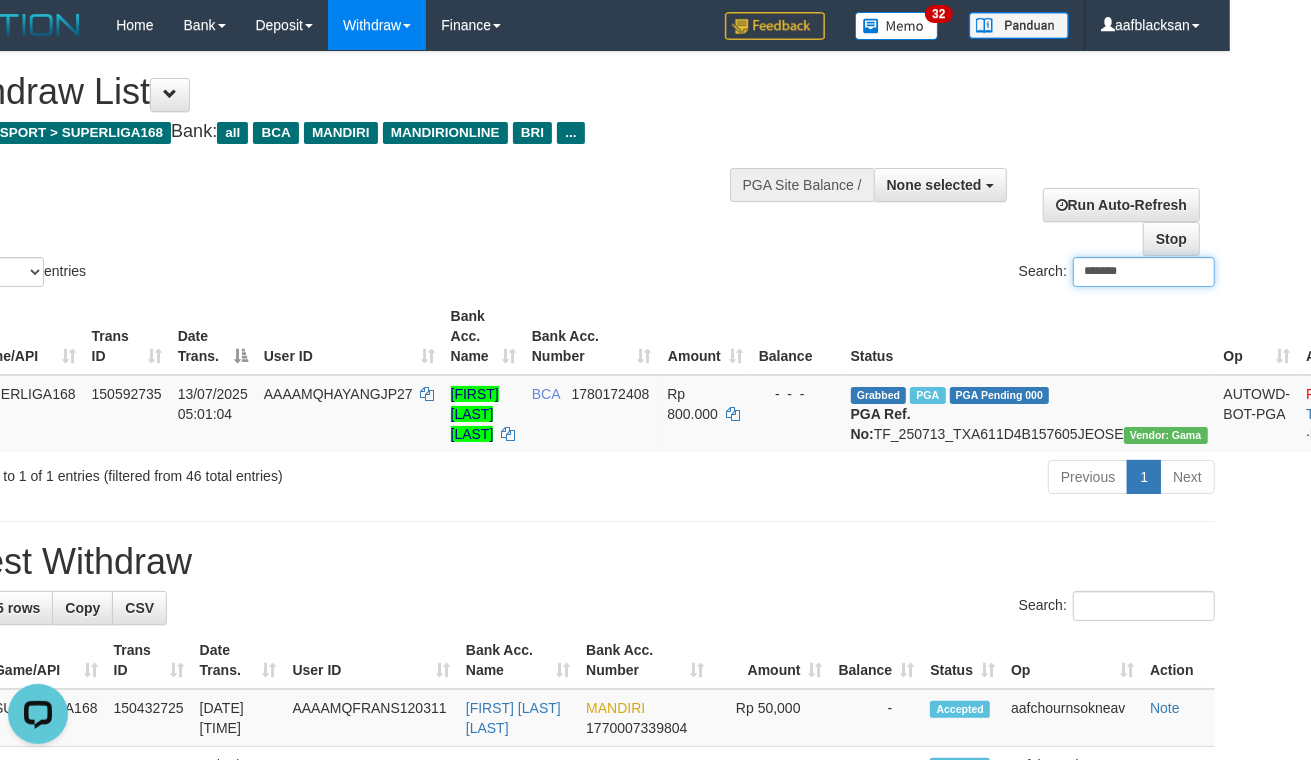 type on "*******" 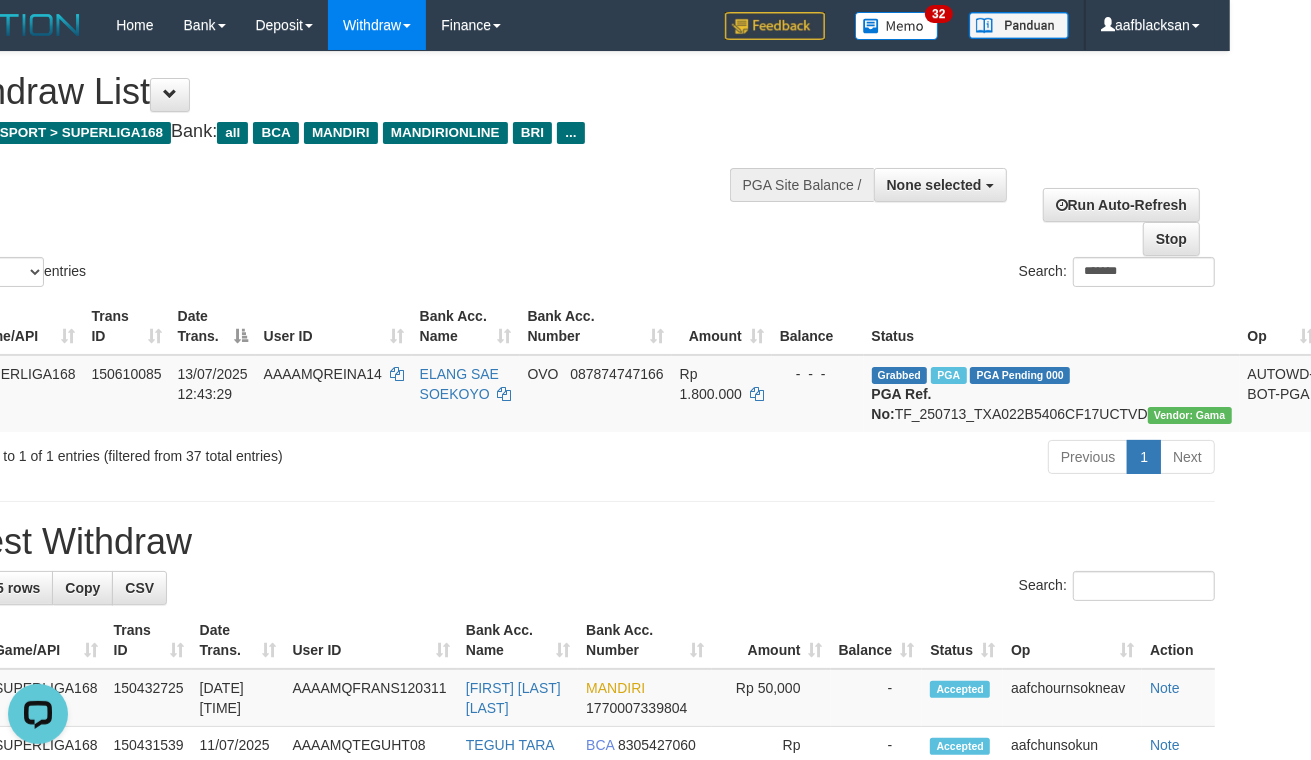 click on "**********" at bounding box center [574, 1140] 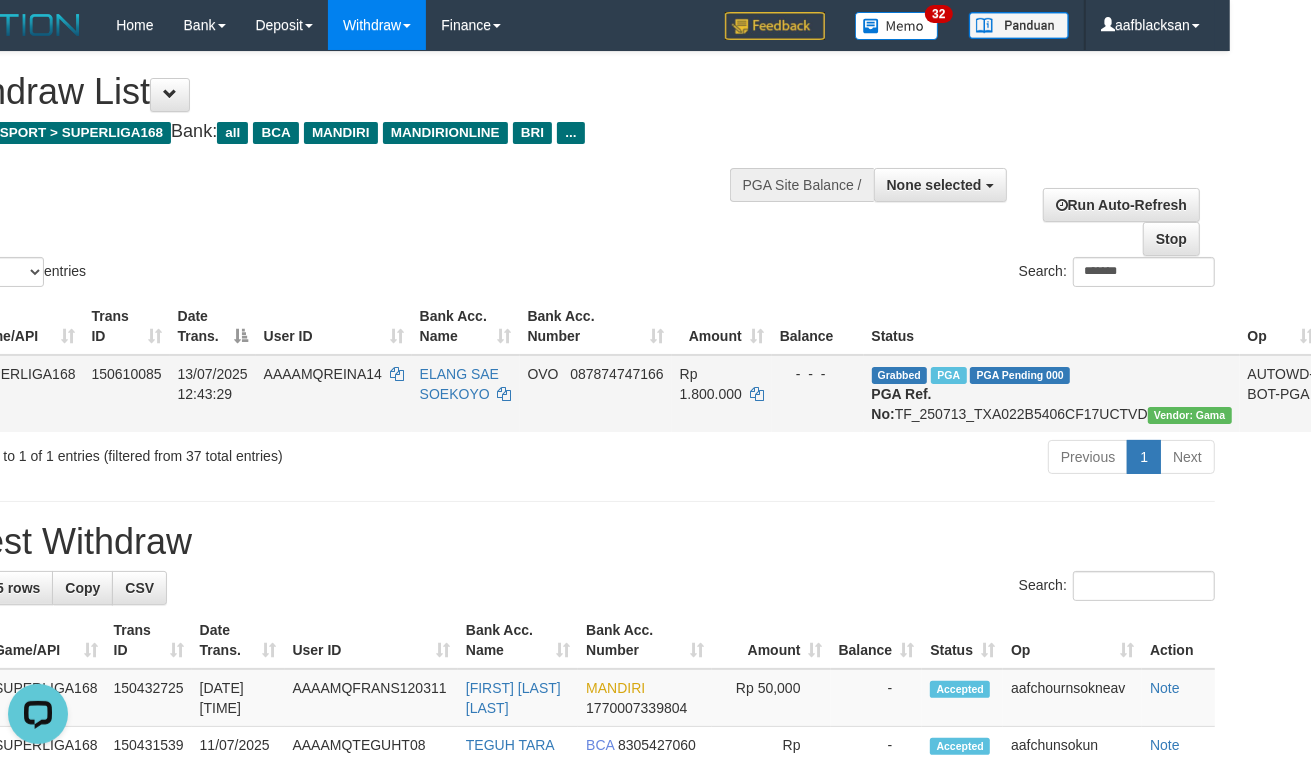 drag, startPoint x: 522, startPoint y: 461, endPoint x: 792, endPoint y: 382, distance: 281.3201 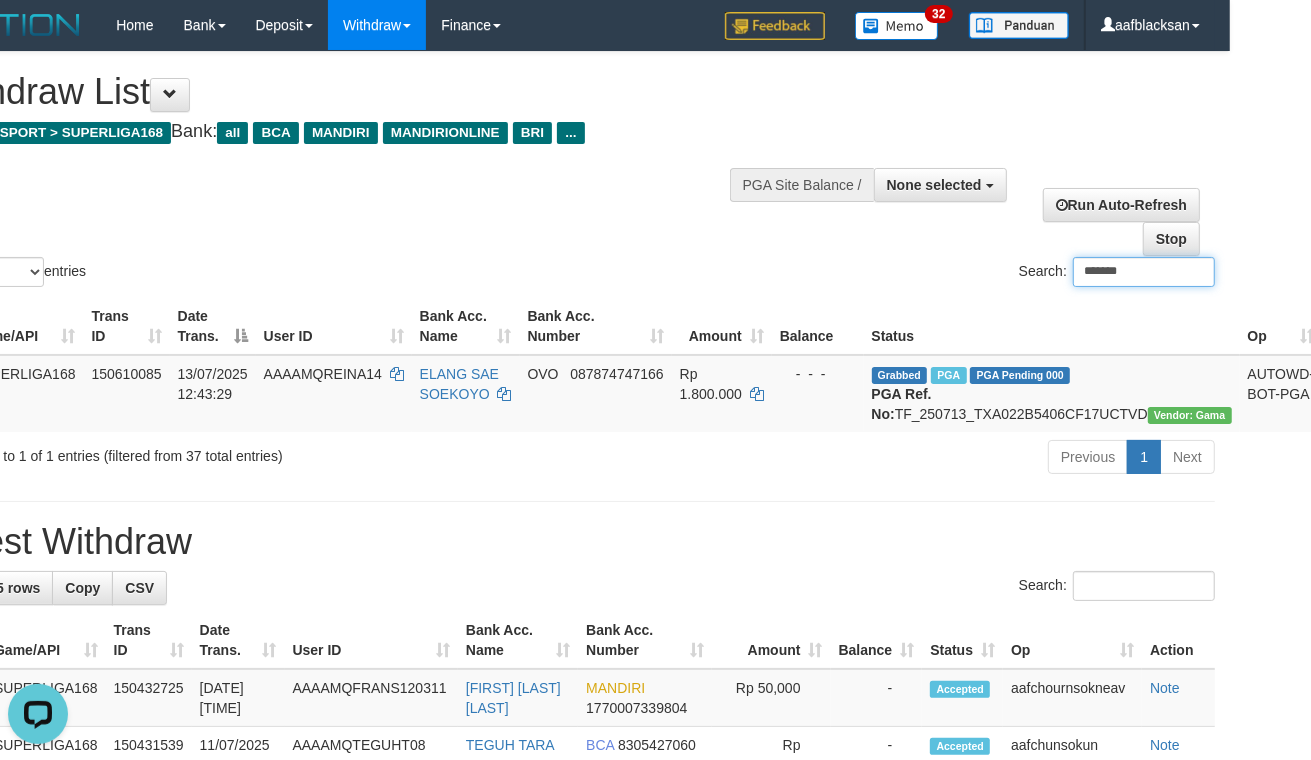 click on "*******" at bounding box center (1144, 272) 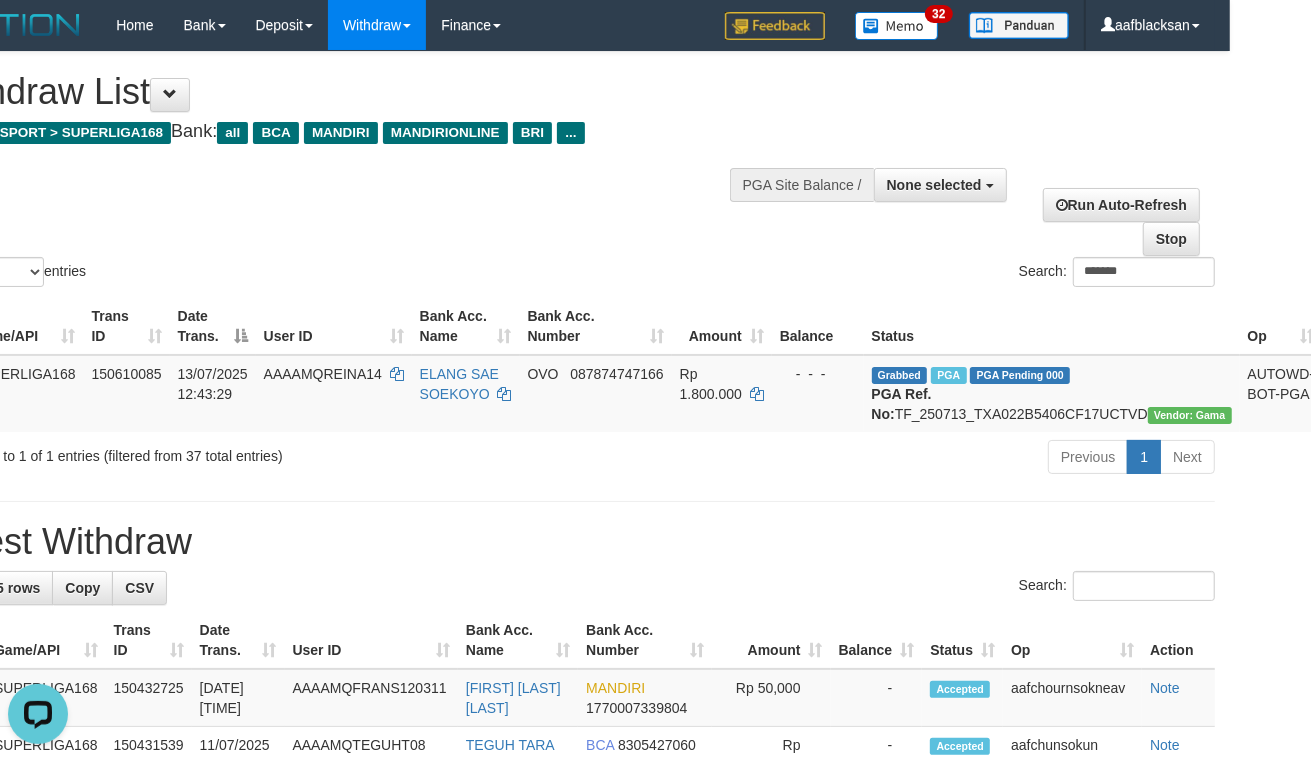 drag, startPoint x: 668, startPoint y: 533, endPoint x: 687, endPoint y: 495, distance: 42.48529 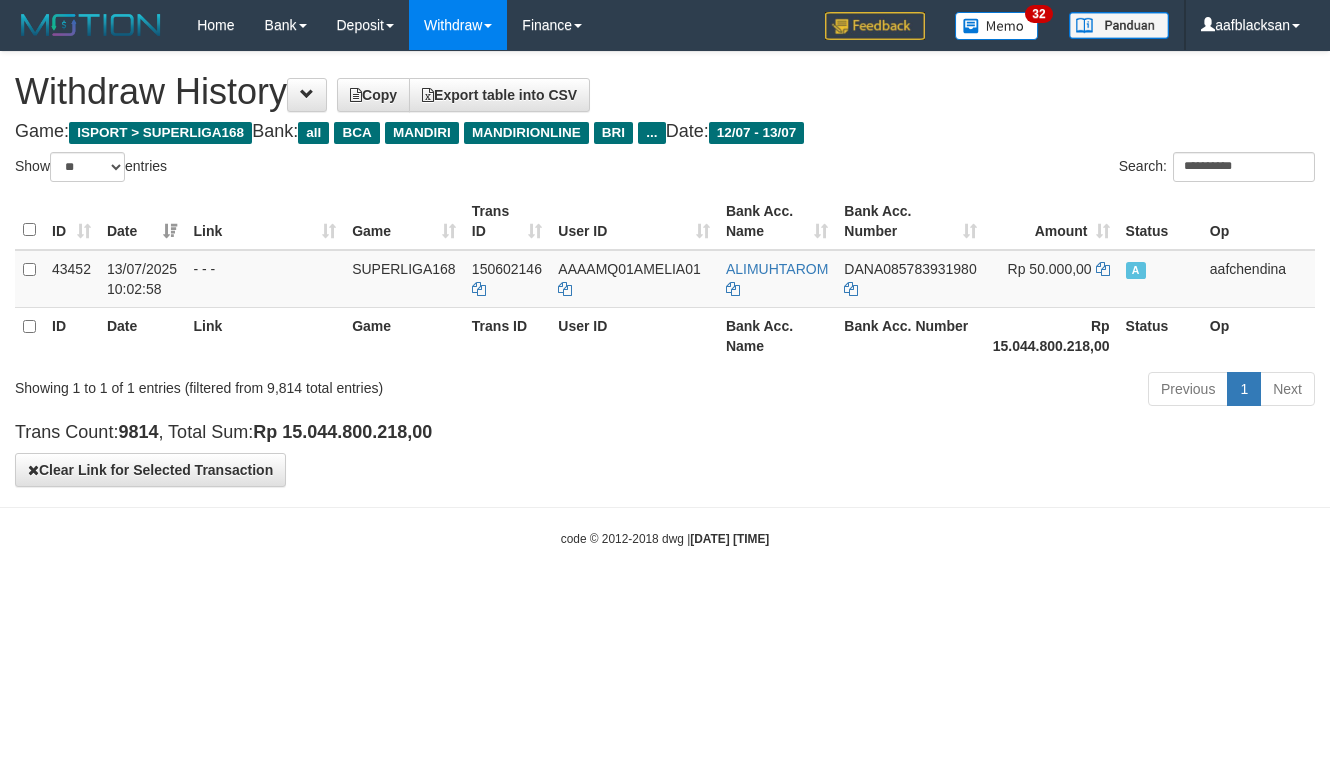 select on "**" 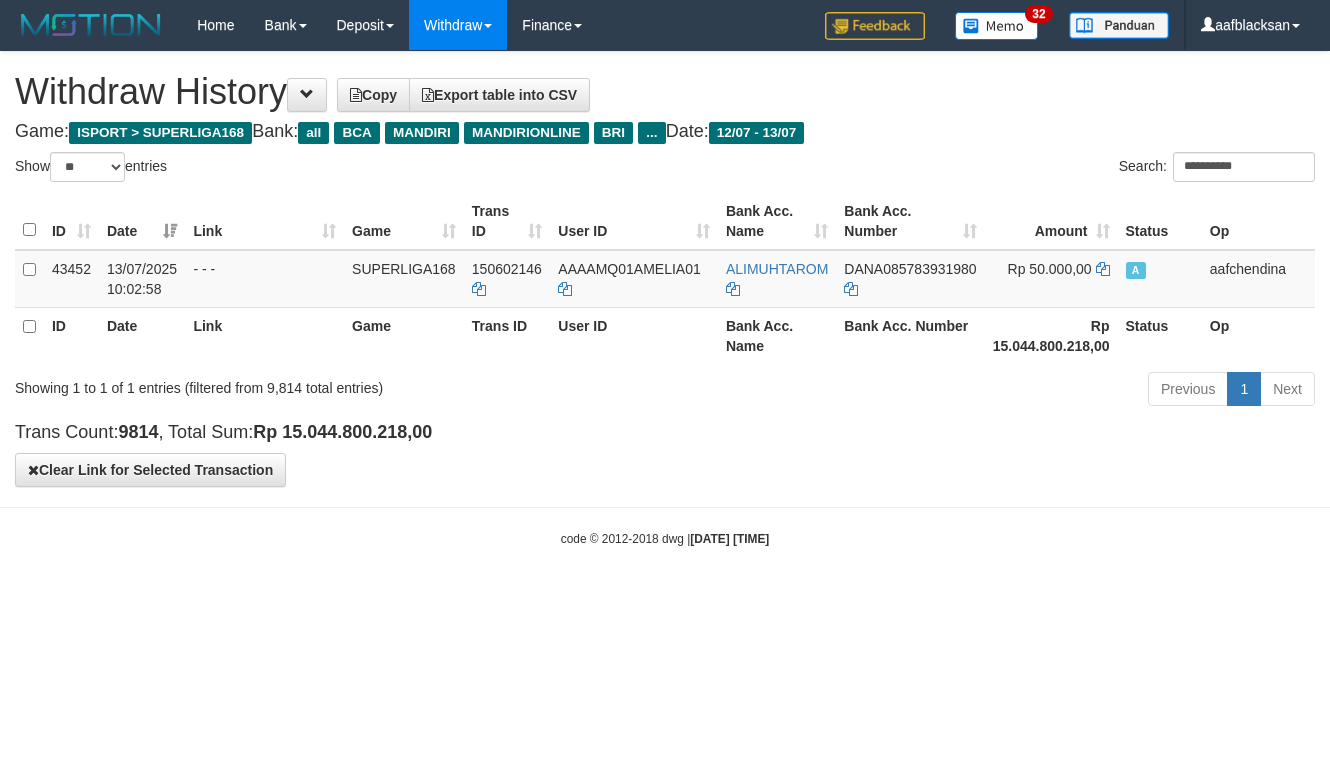 scroll, scrollTop: 0, scrollLeft: 0, axis: both 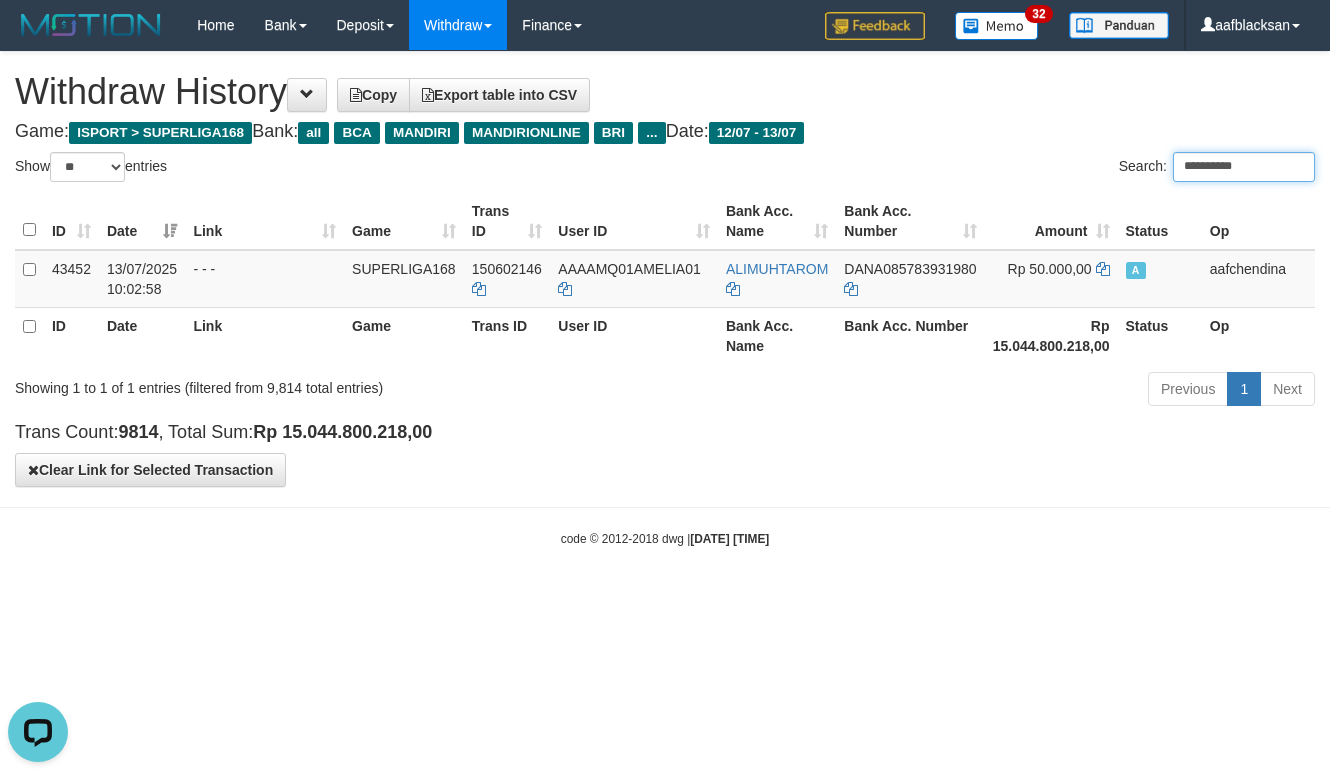 click on "**********" at bounding box center [1244, 167] 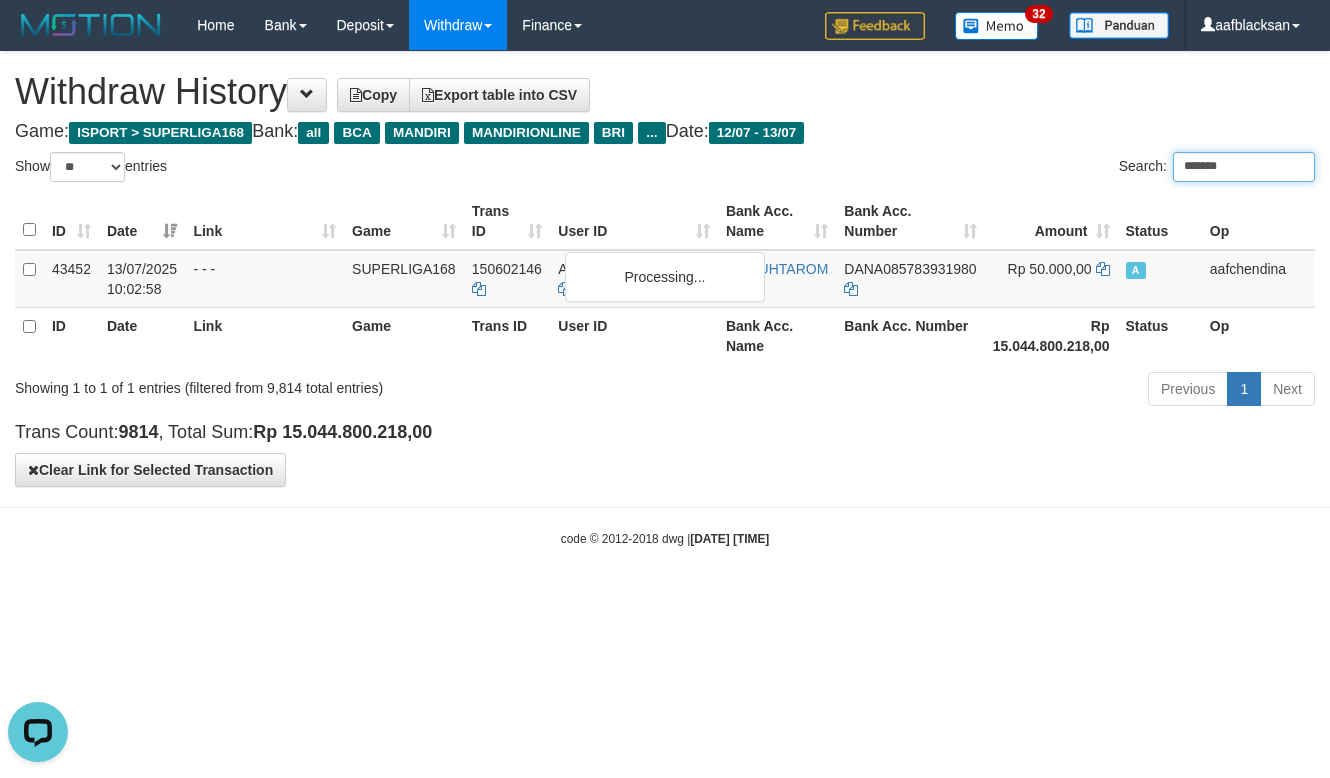 type on "*******" 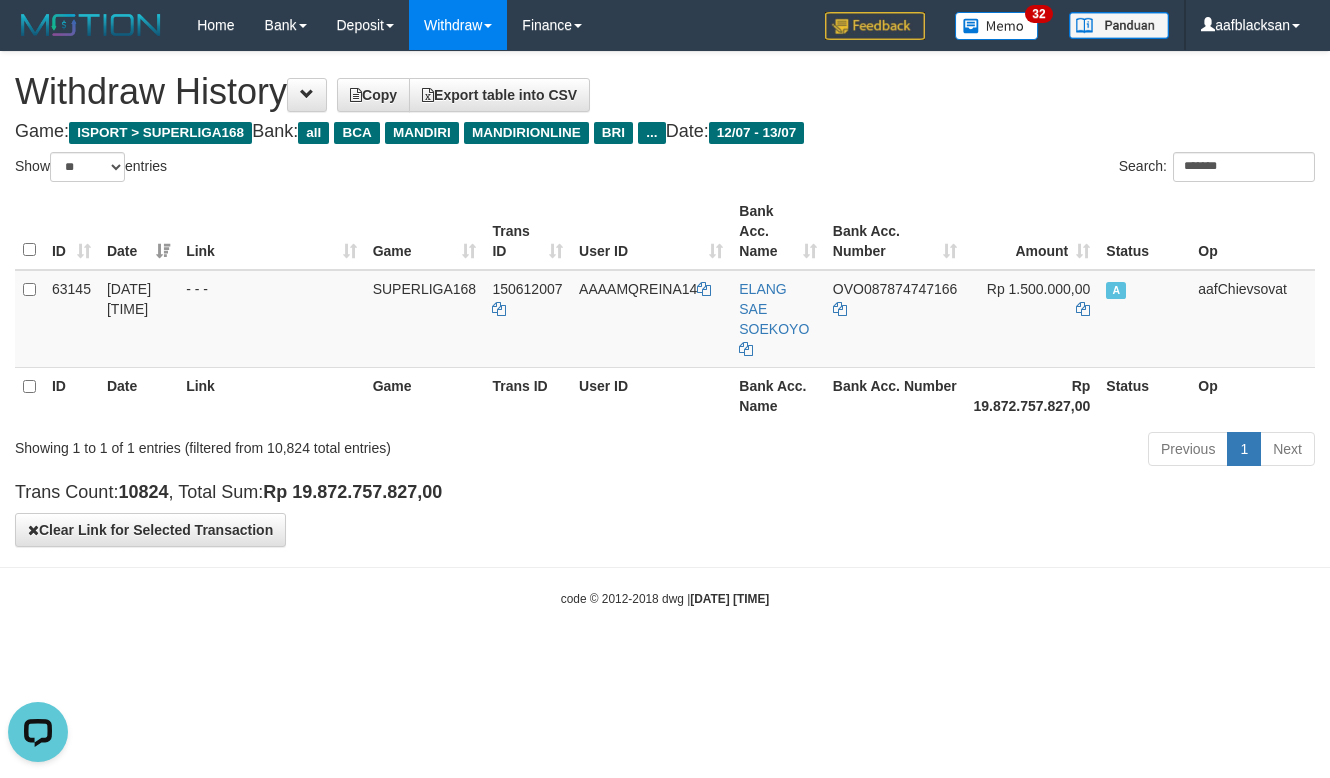 drag, startPoint x: 900, startPoint y: 763, endPoint x: 905, endPoint y: 730, distance: 33.37664 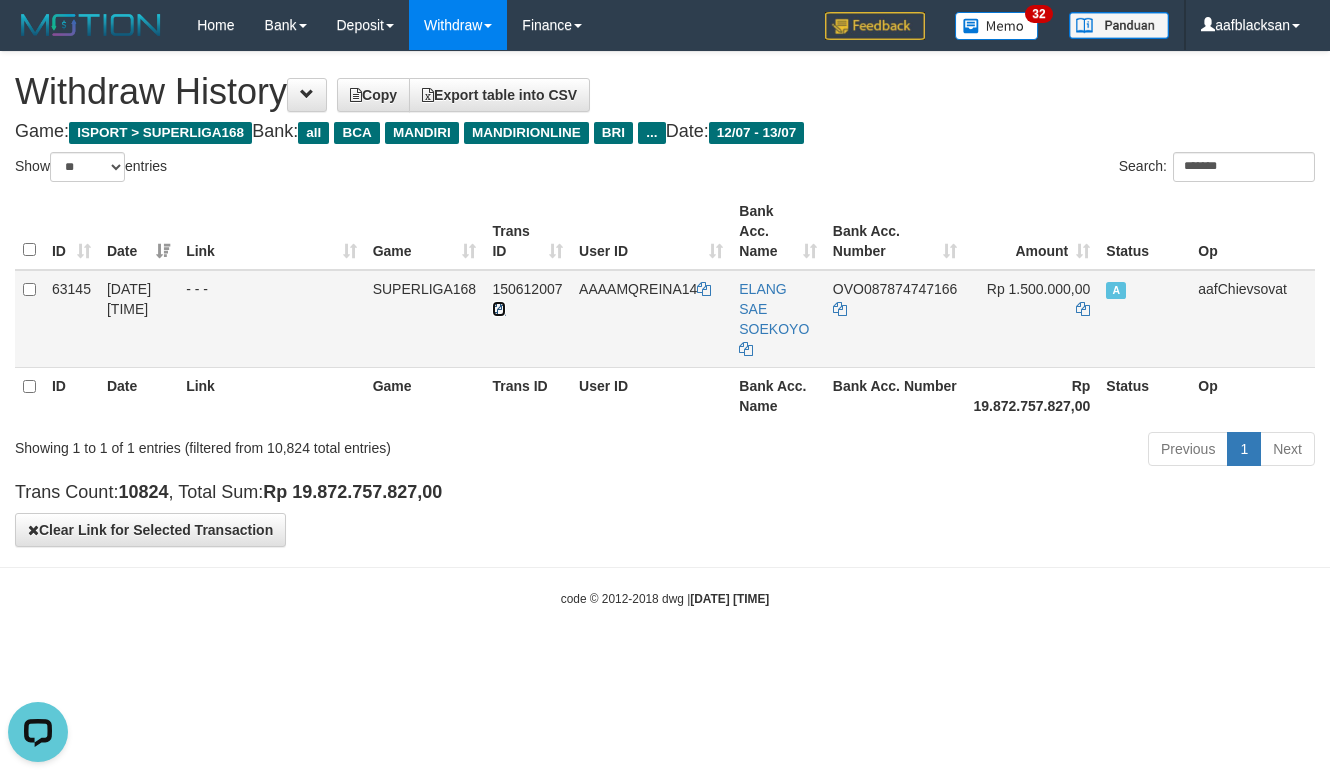 click at bounding box center (499, 309) 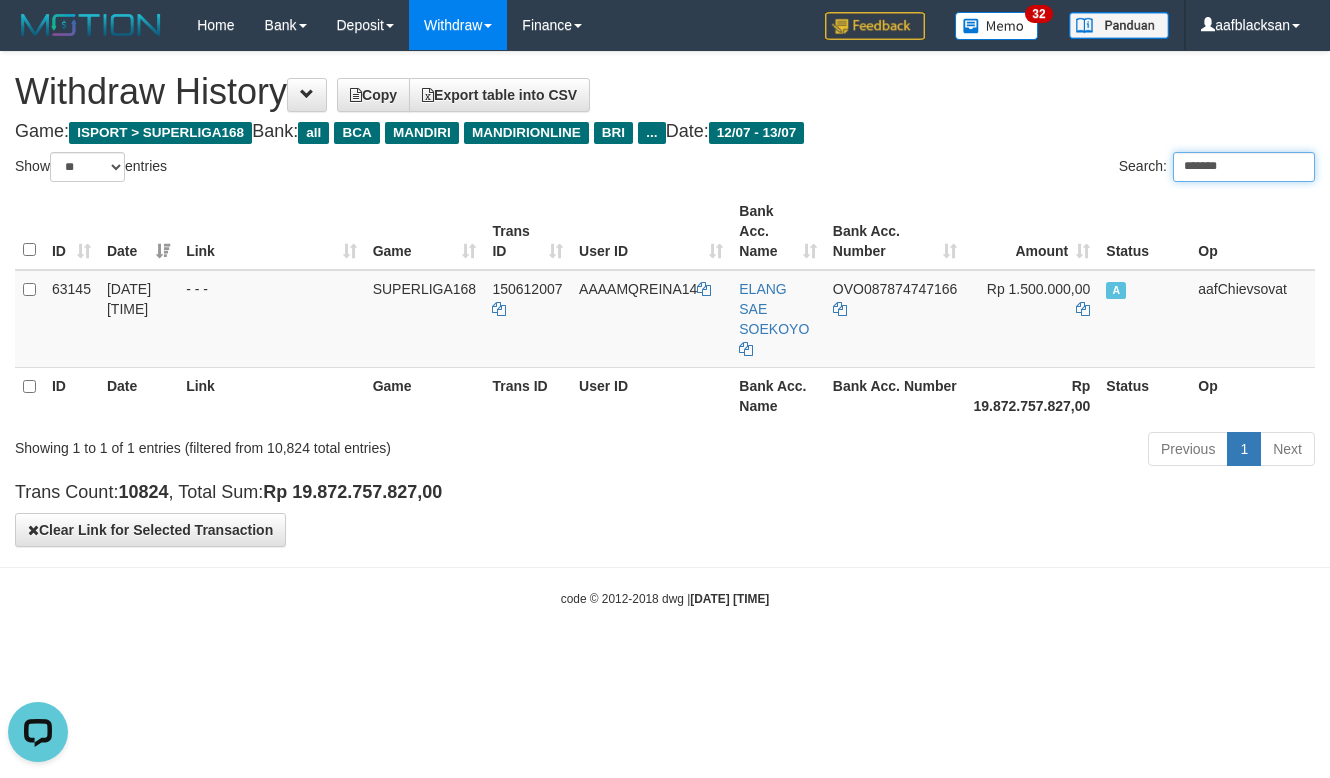 click on "*******" at bounding box center (1244, 167) 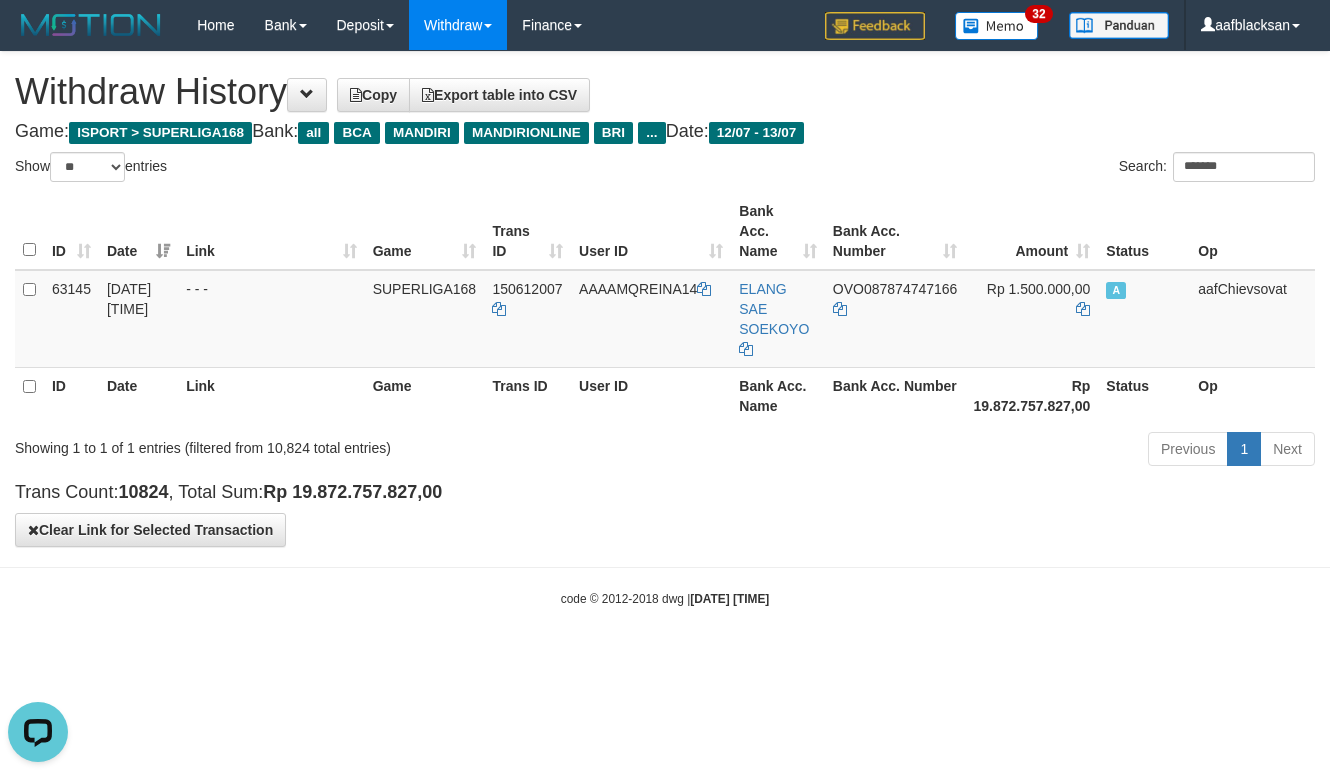 click on "Toggle navigation
Home
Bank
Mutasi Bank
Note Mutasi
Deposit
History
PGA History
Note DPS
Withdraw
WD List
Report Link
History
Finance
Financial Data" at bounding box center (665, 329) 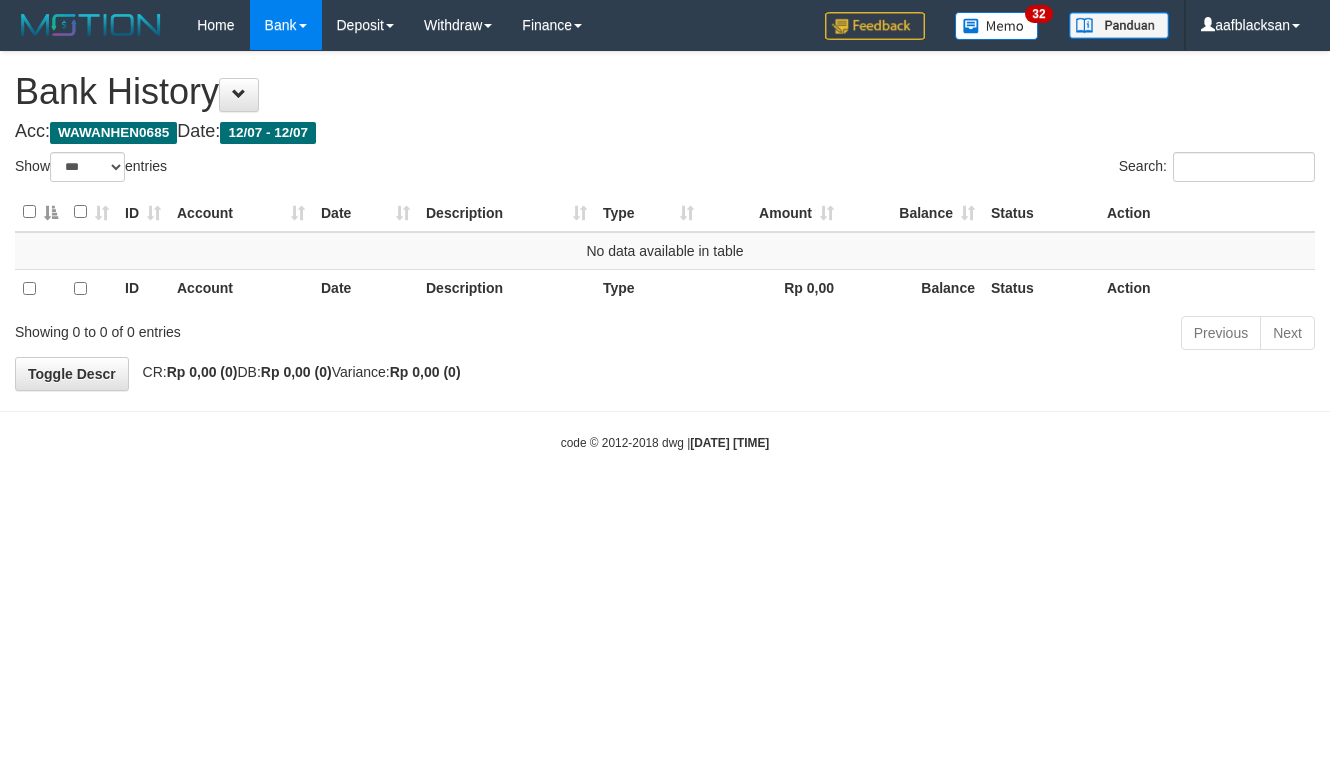 select on "***" 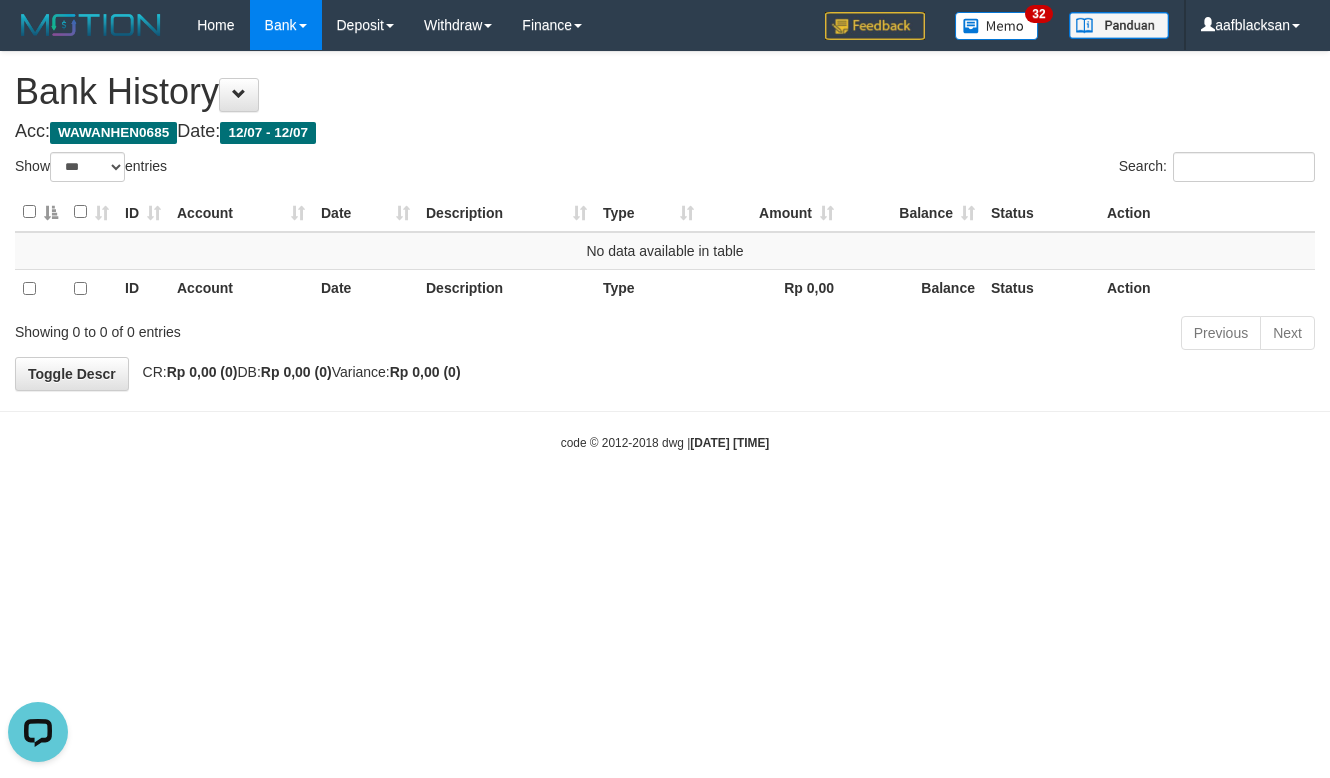 scroll, scrollTop: 0, scrollLeft: 0, axis: both 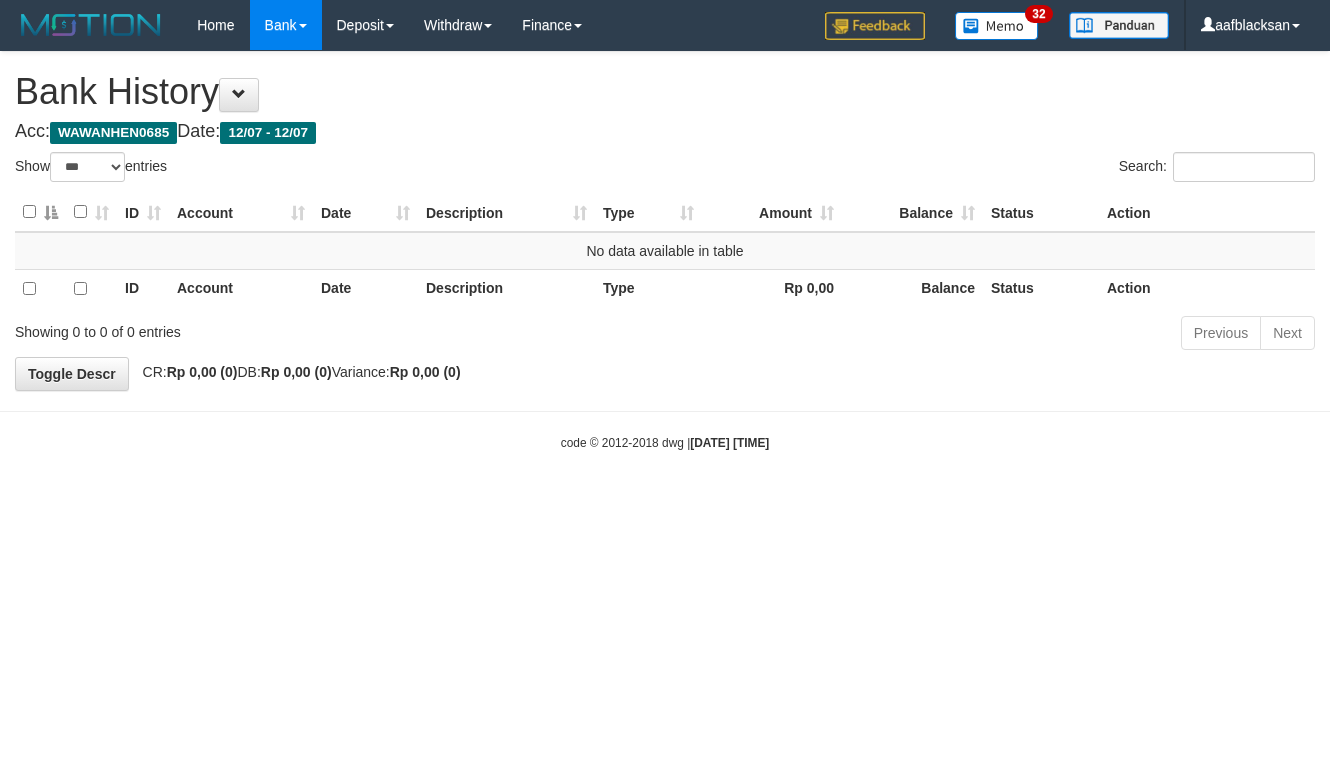 select on "***" 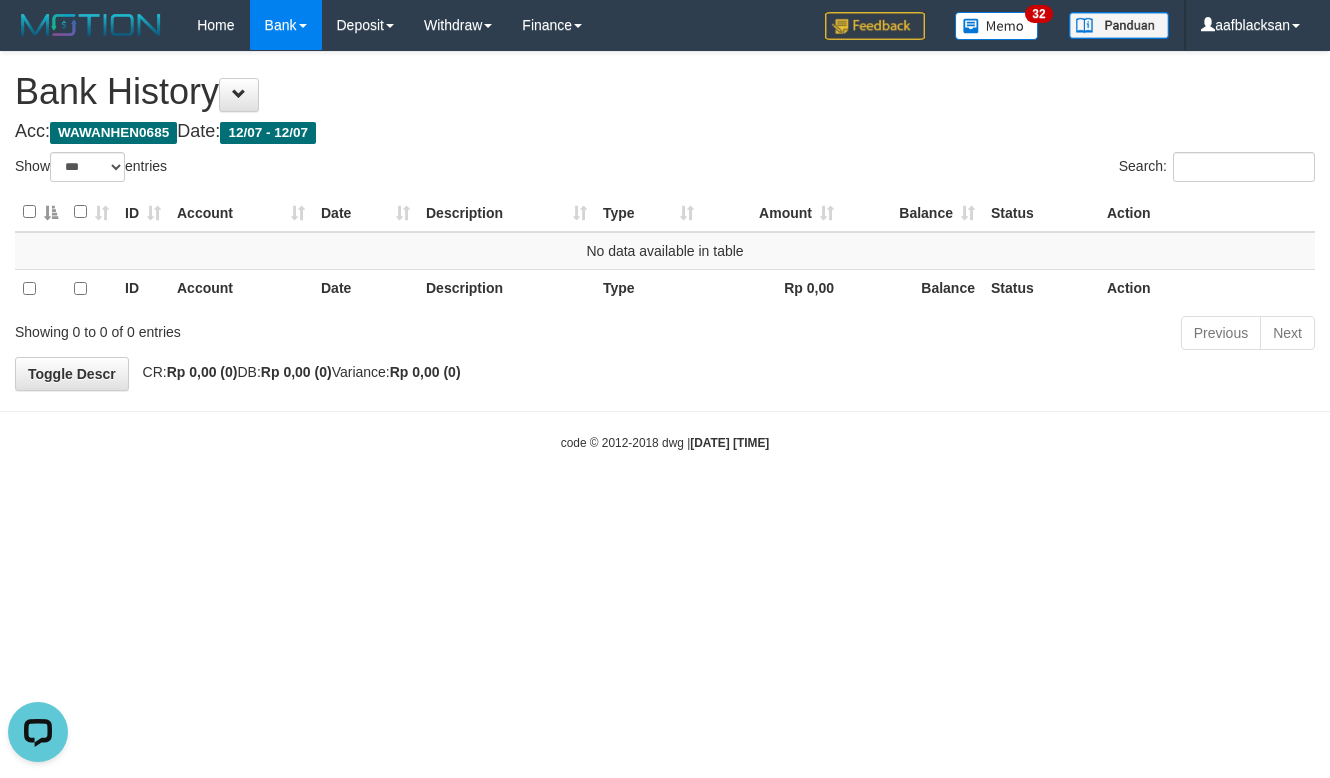 scroll, scrollTop: 0, scrollLeft: 0, axis: both 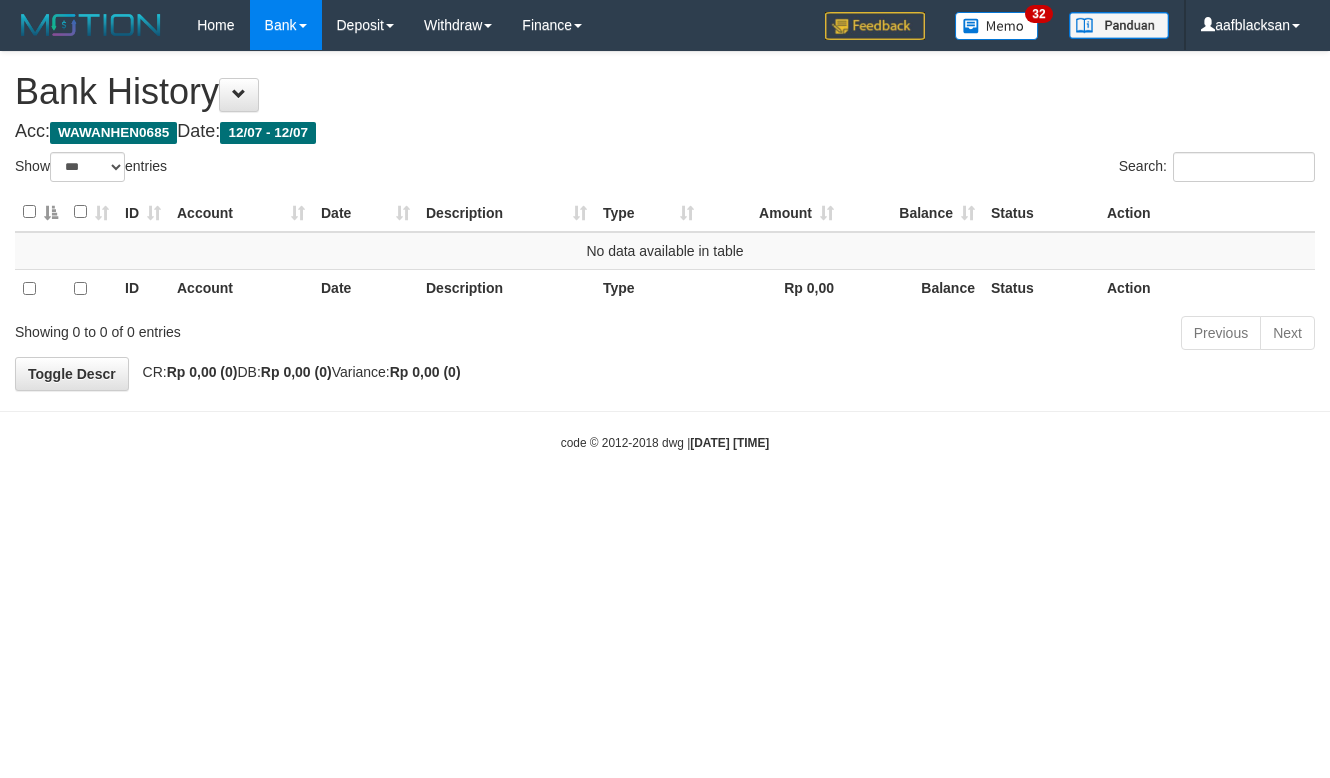 select on "***" 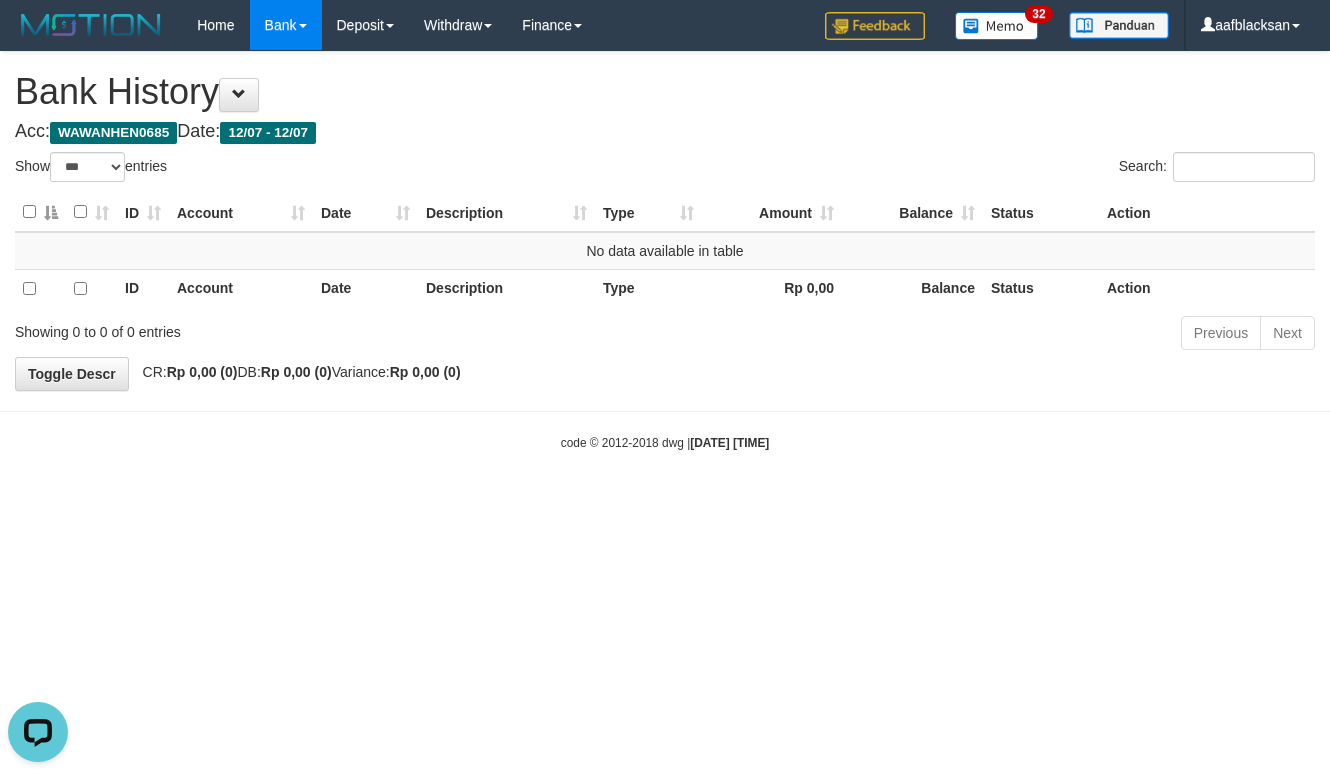 scroll, scrollTop: 0, scrollLeft: 0, axis: both 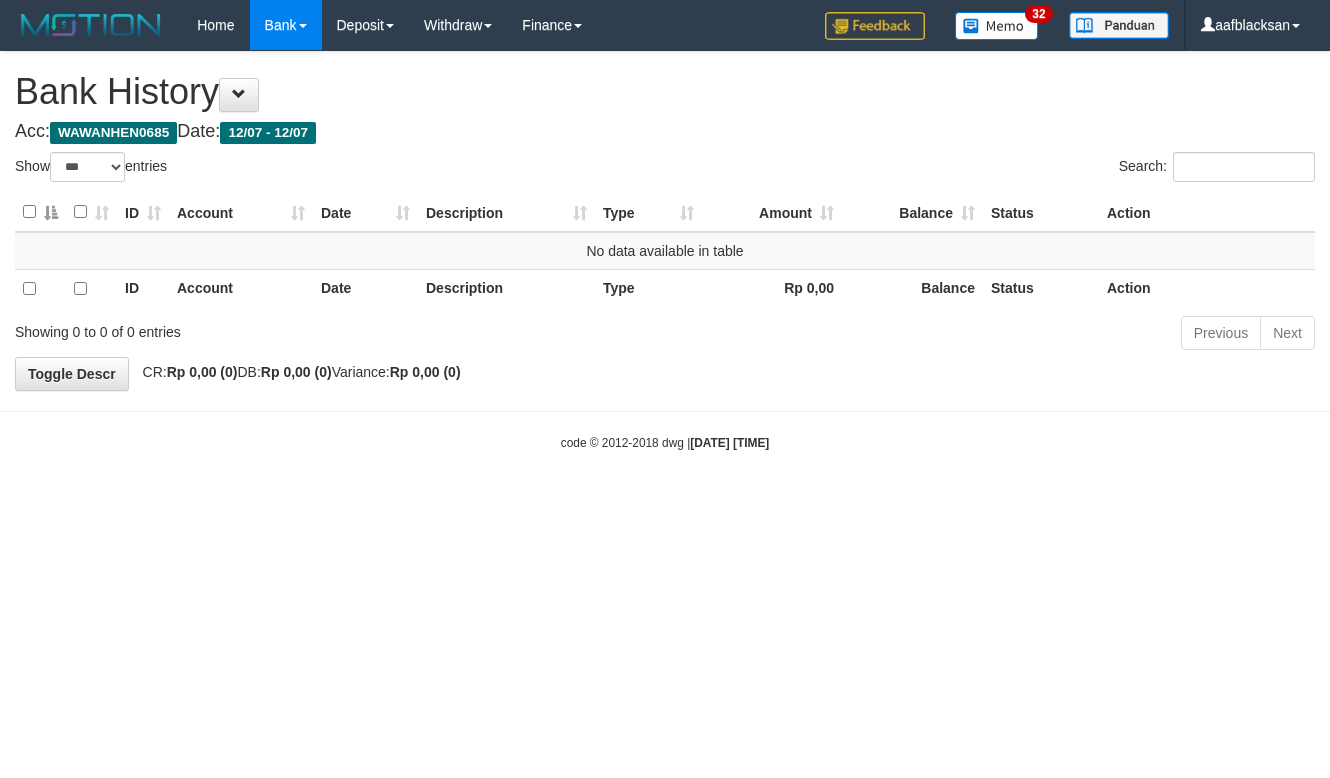 select on "***" 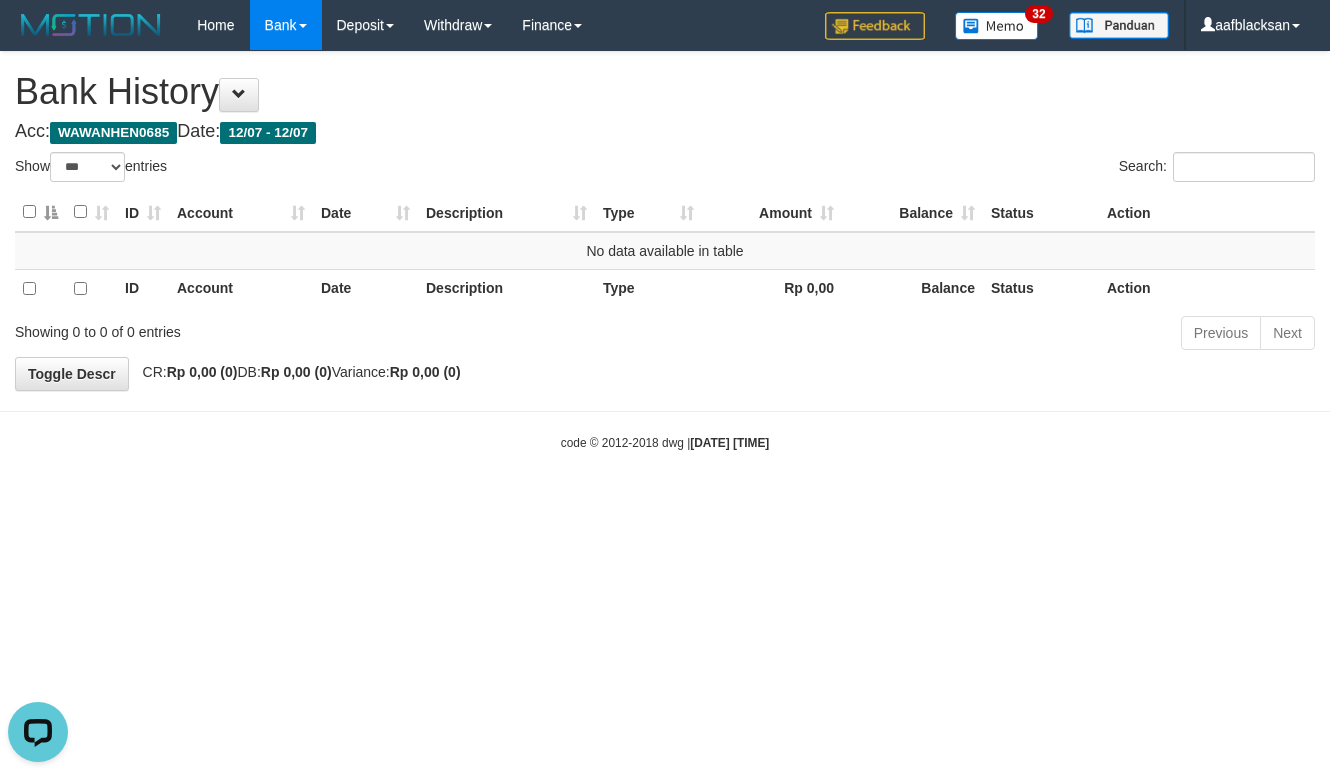 scroll, scrollTop: 0, scrollLeft: 0, axis: both 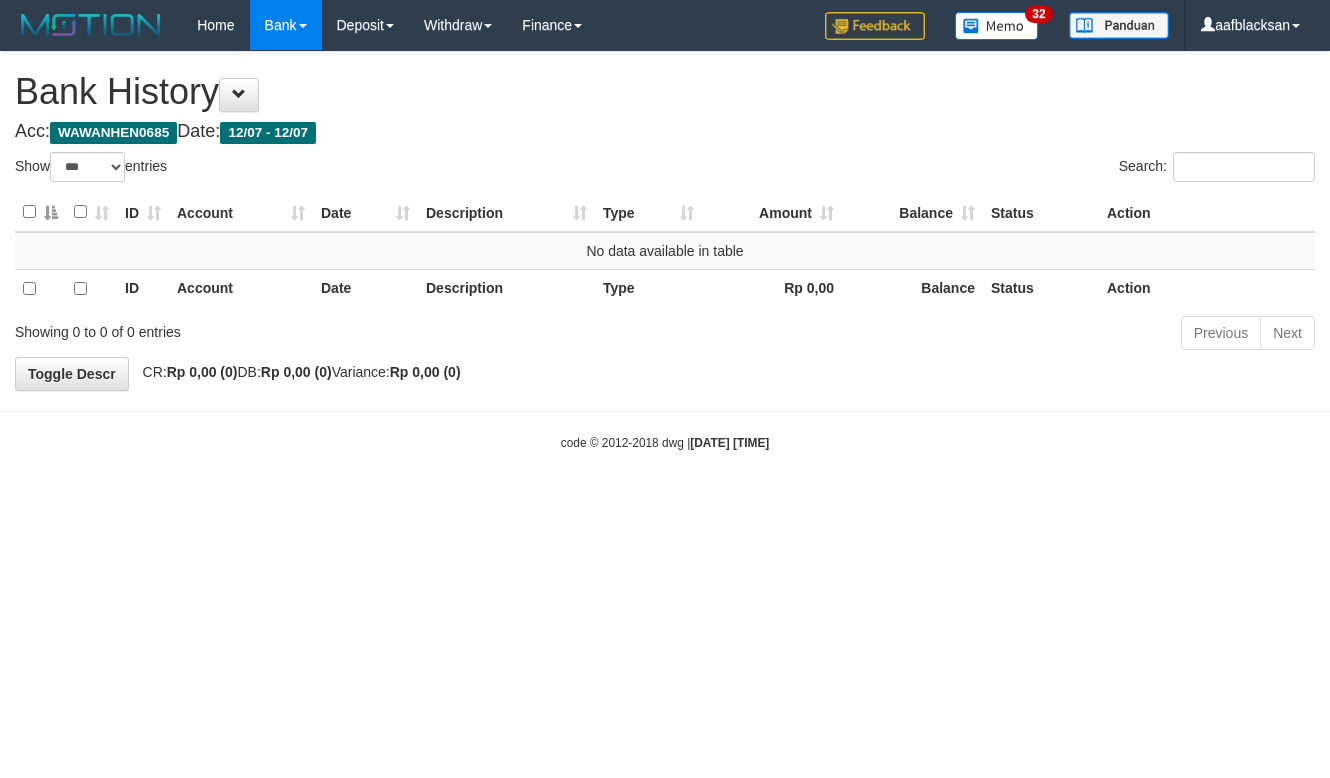 select on "***" 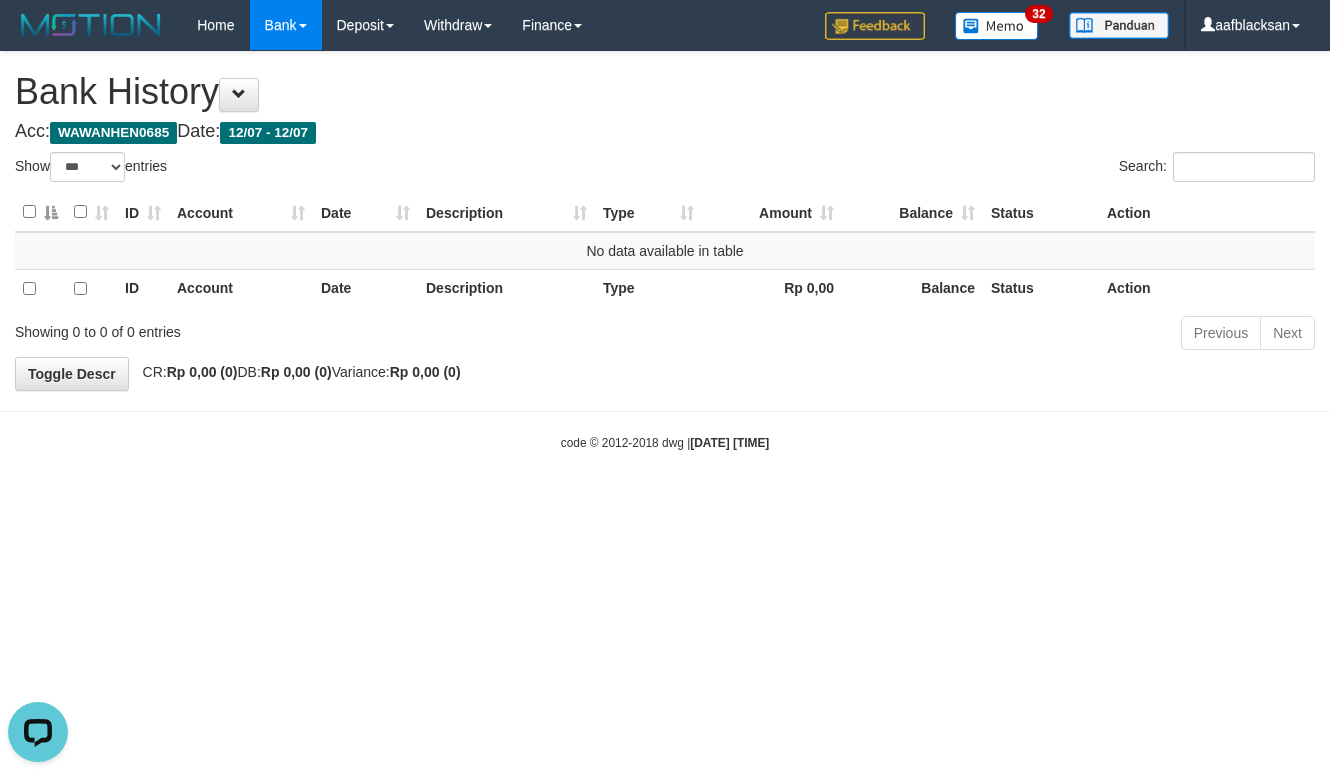 scroll, scrollTop: 0, scrollLeft: 0, axis: both 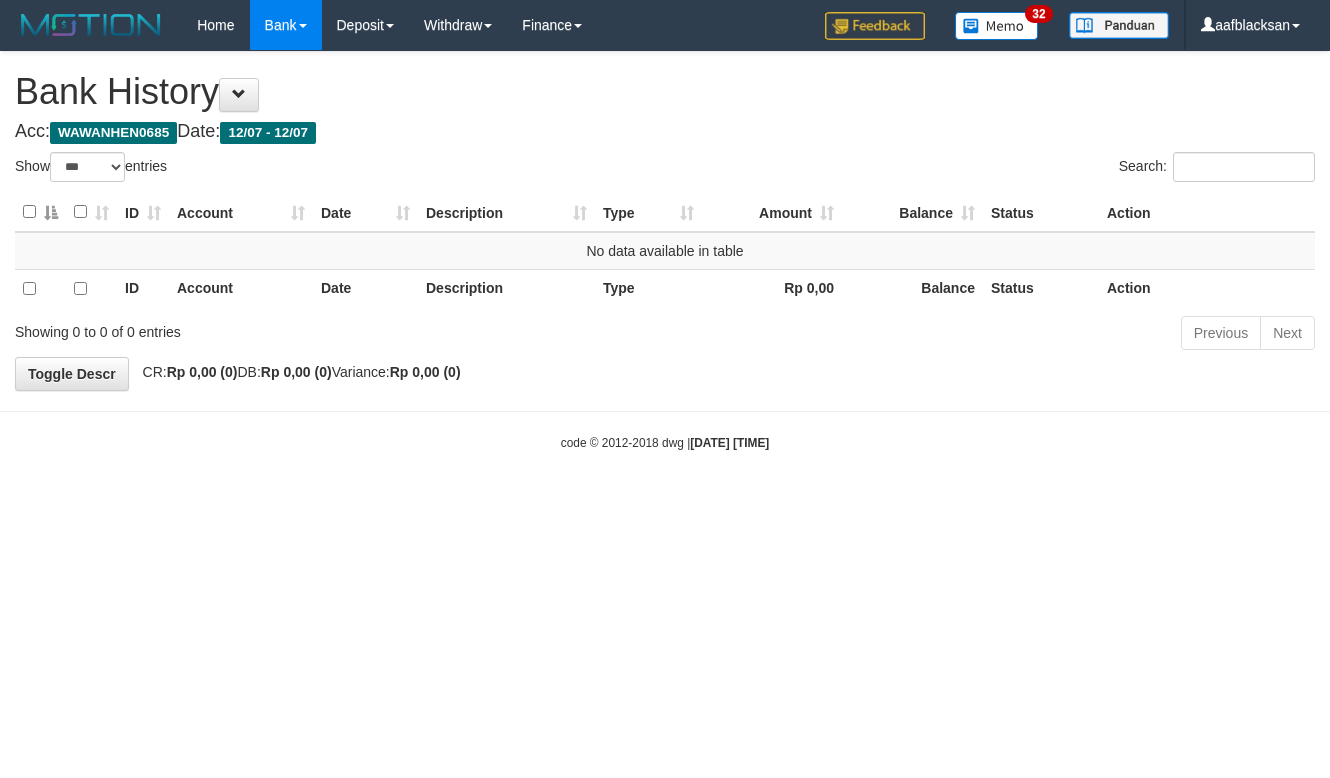 select on "***" 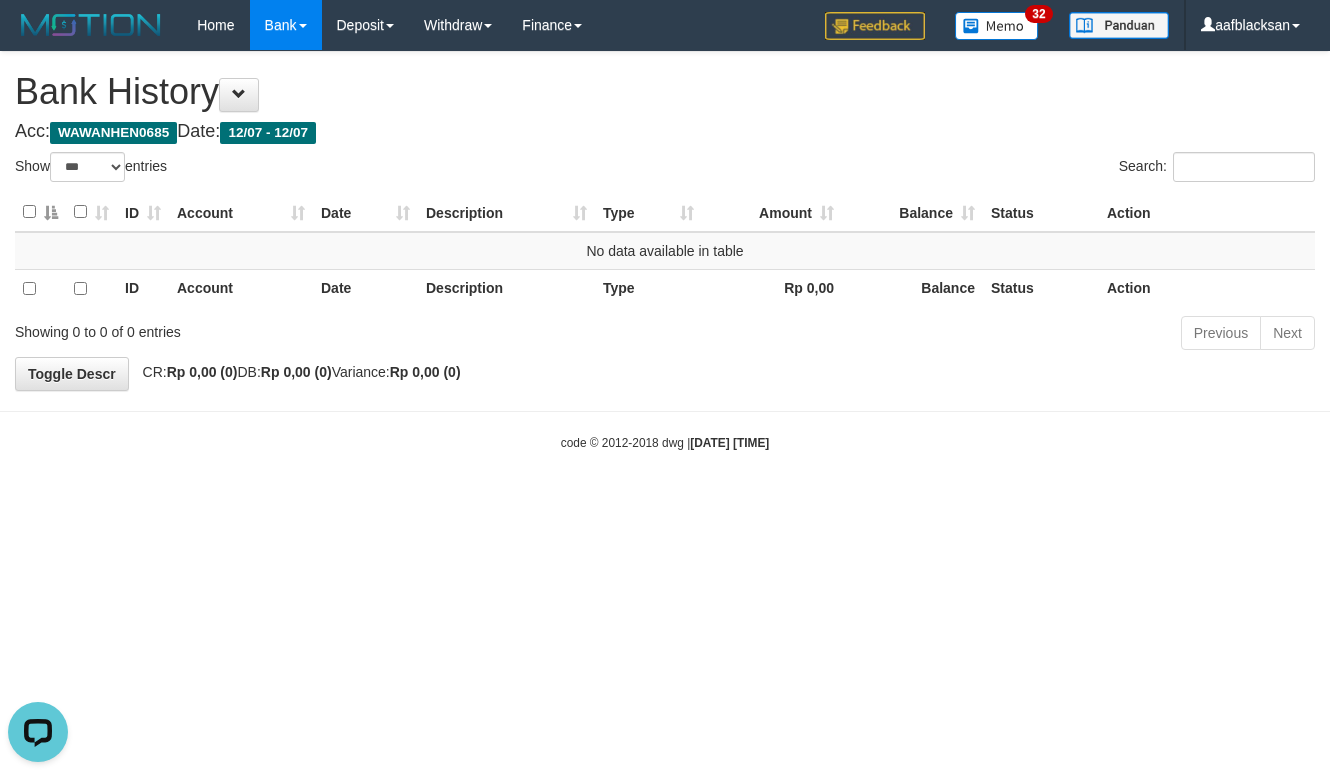 scroll, scrollTop: 0, scrollLeft: 0, axis: both 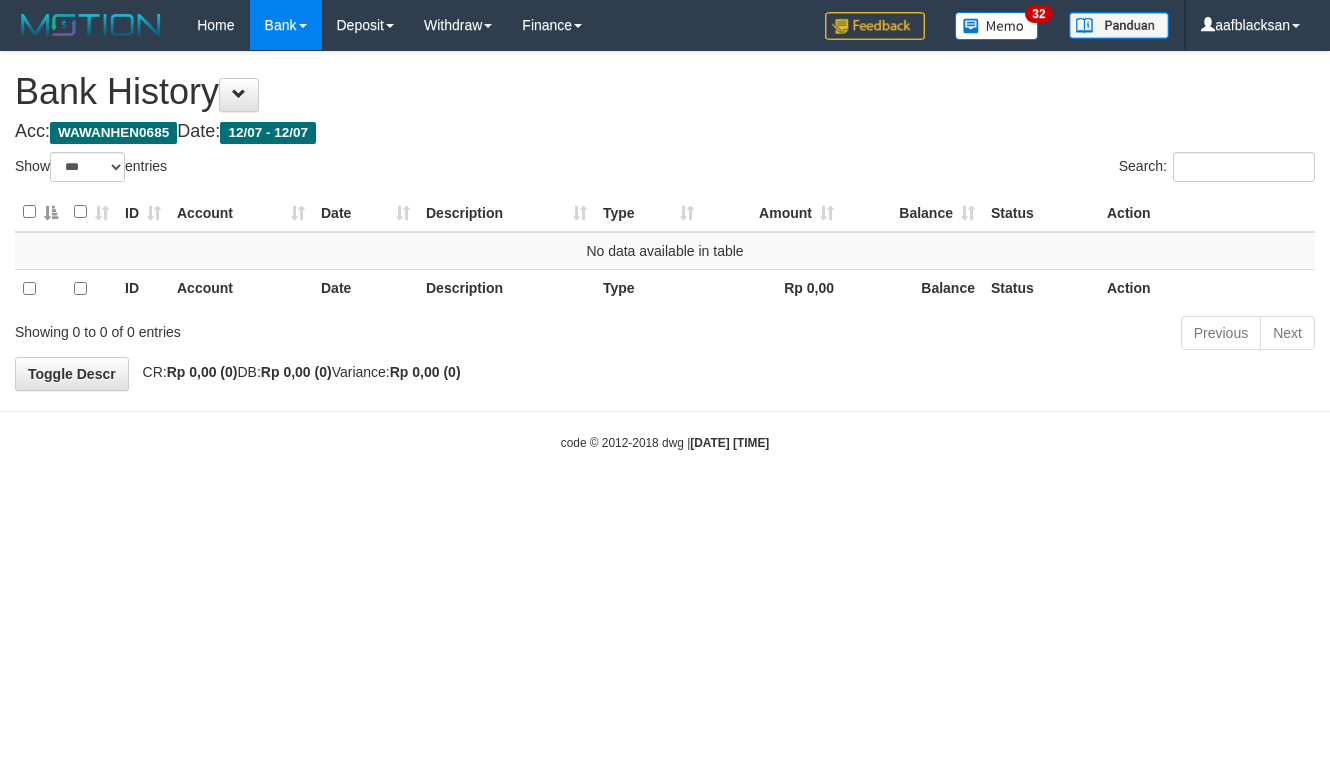 select on "***" 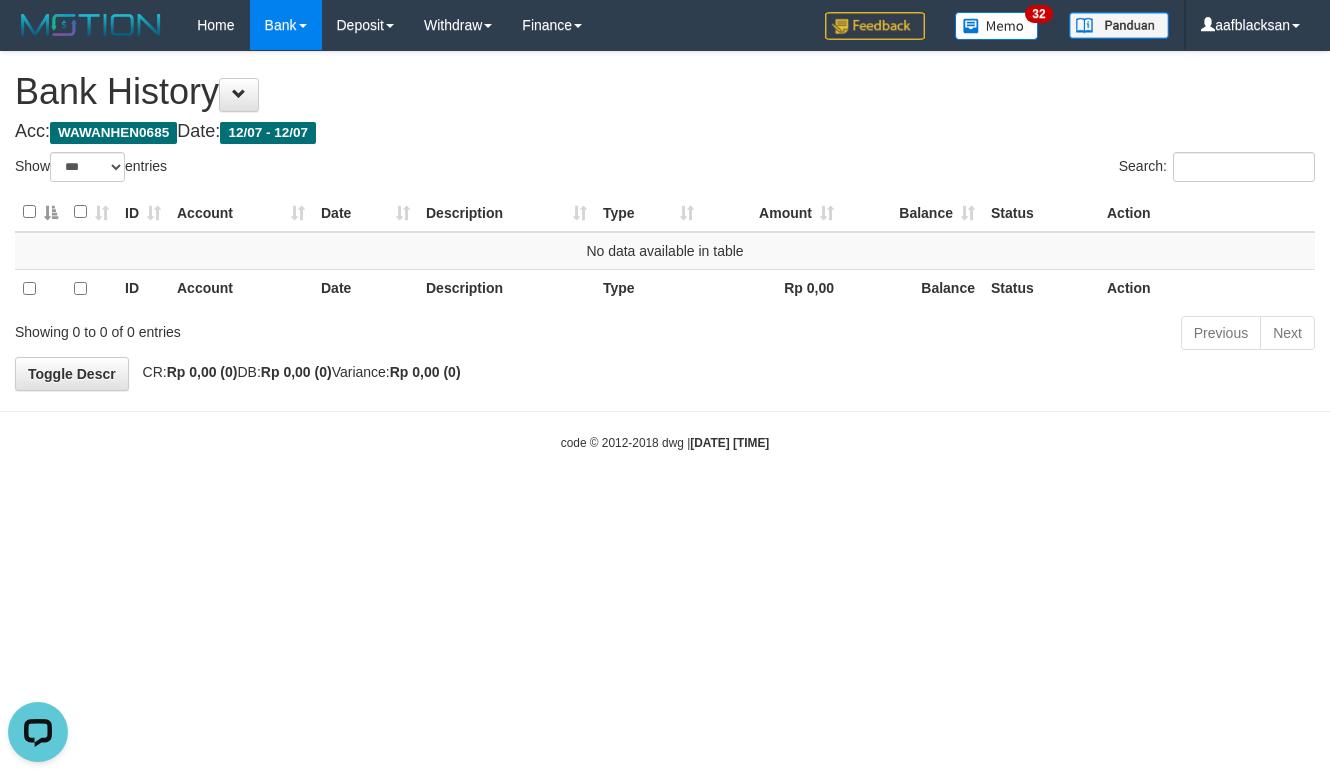 scroll, scrollTop: 0, scrollLeft: 0, axis: both 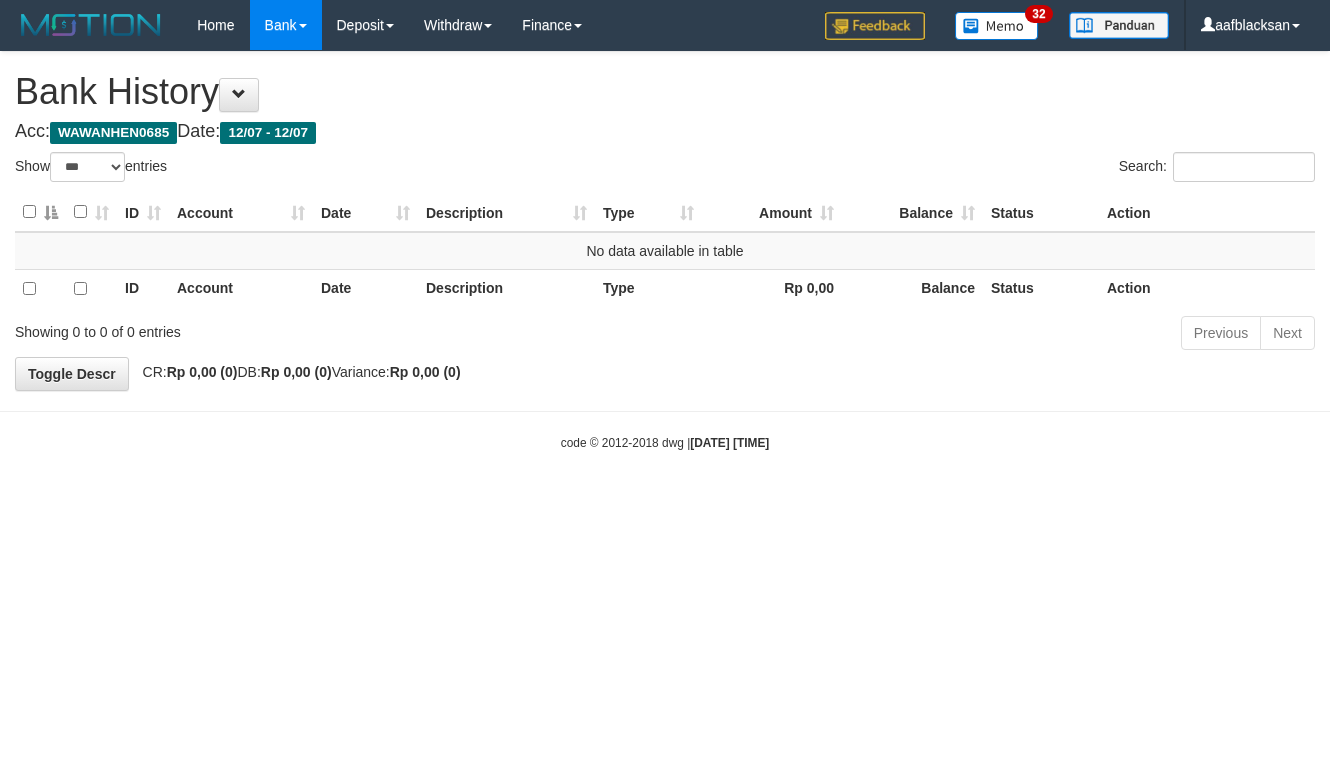 select on "***" 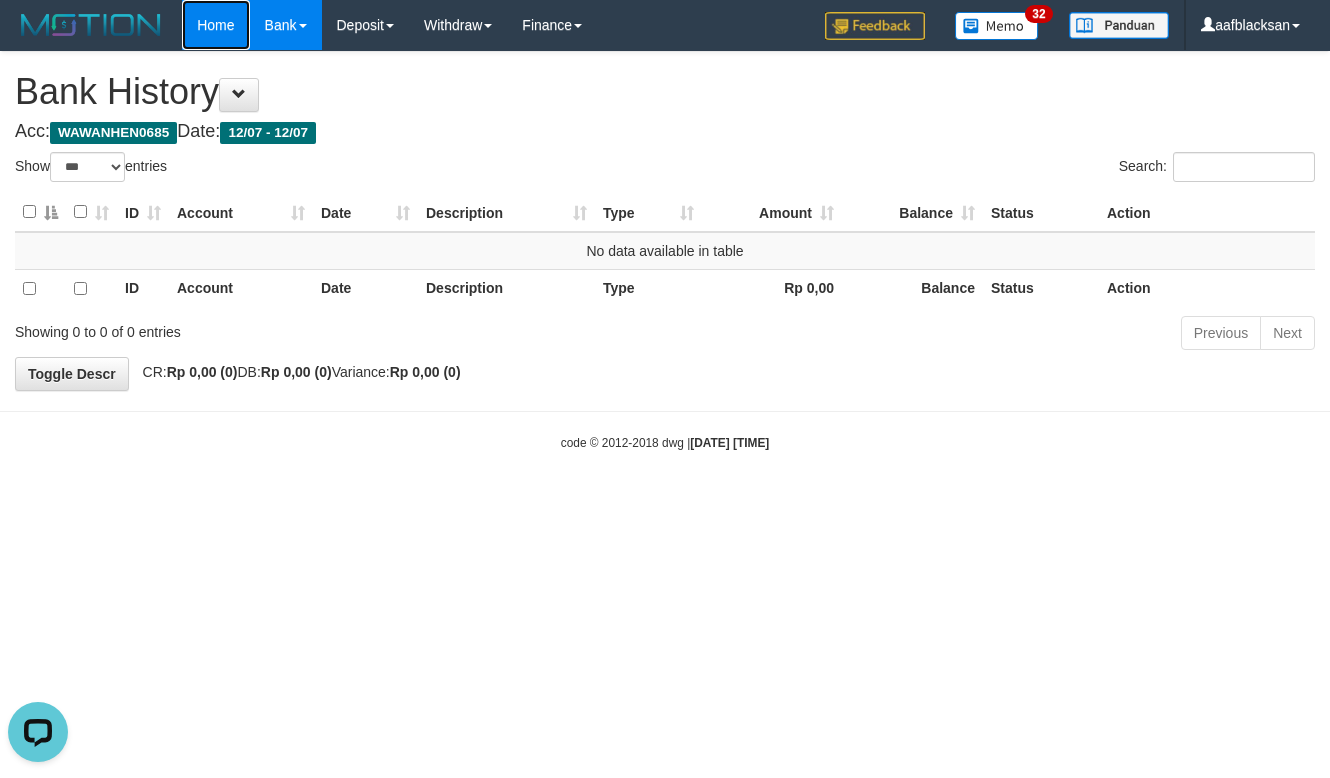 click on "Home" at bounding box center [215, 25] 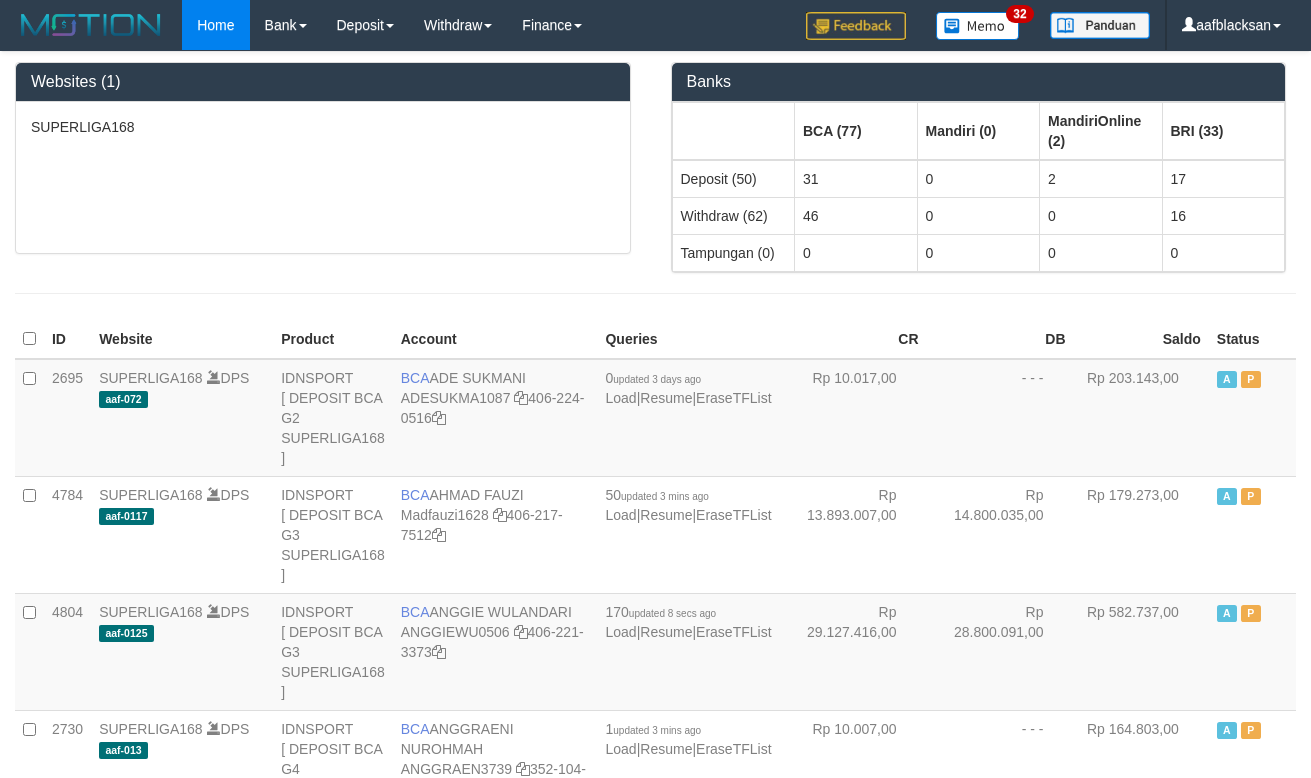 scroll, scrollTop: 0, scrollLeft: 0, axis: both 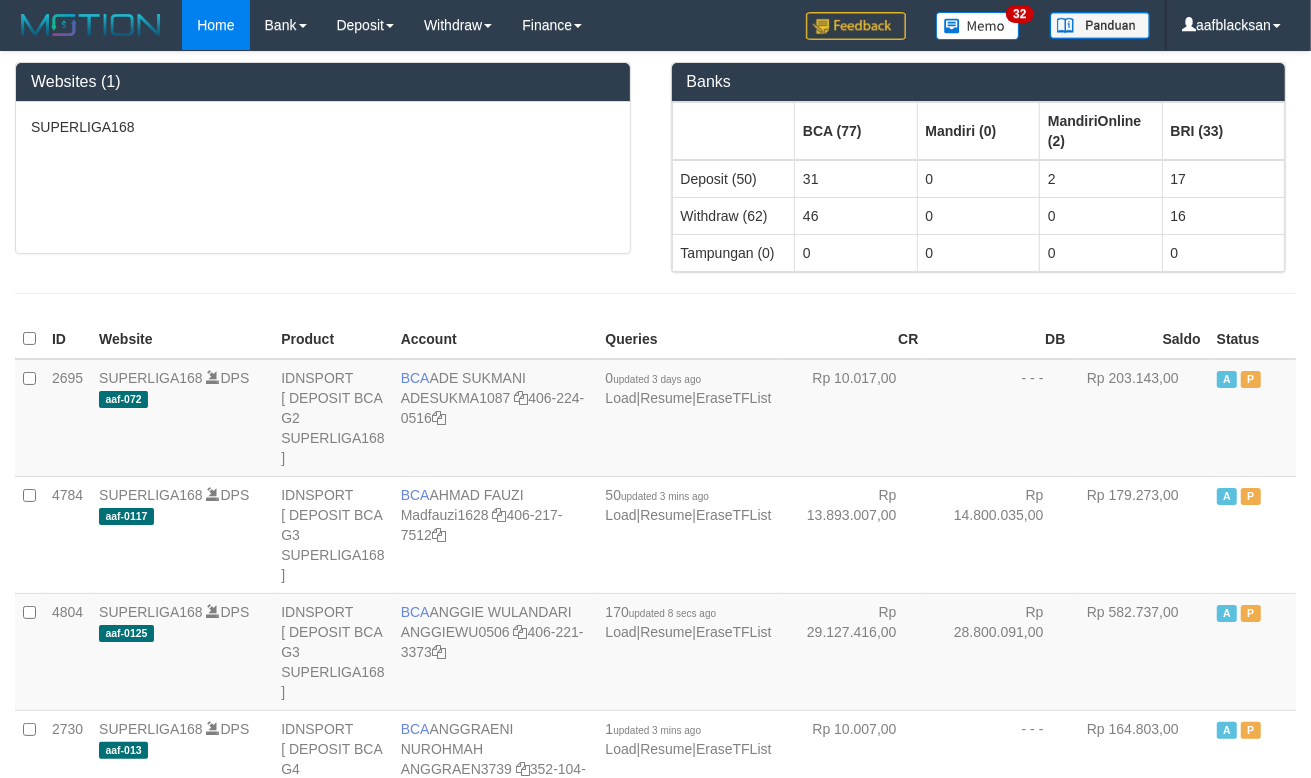click at bounding box center (655, 293) 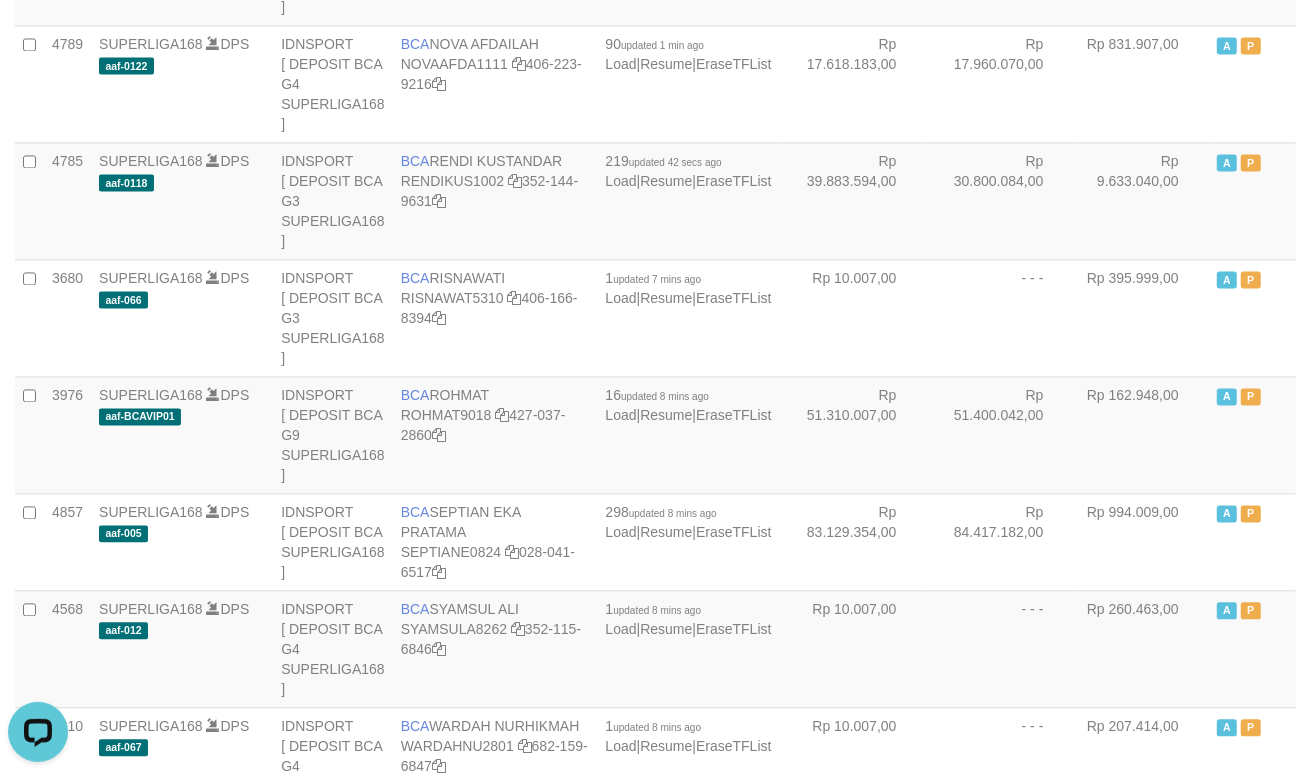 scroll, scrollTop: 0, scrollLeft: 0, axis: both 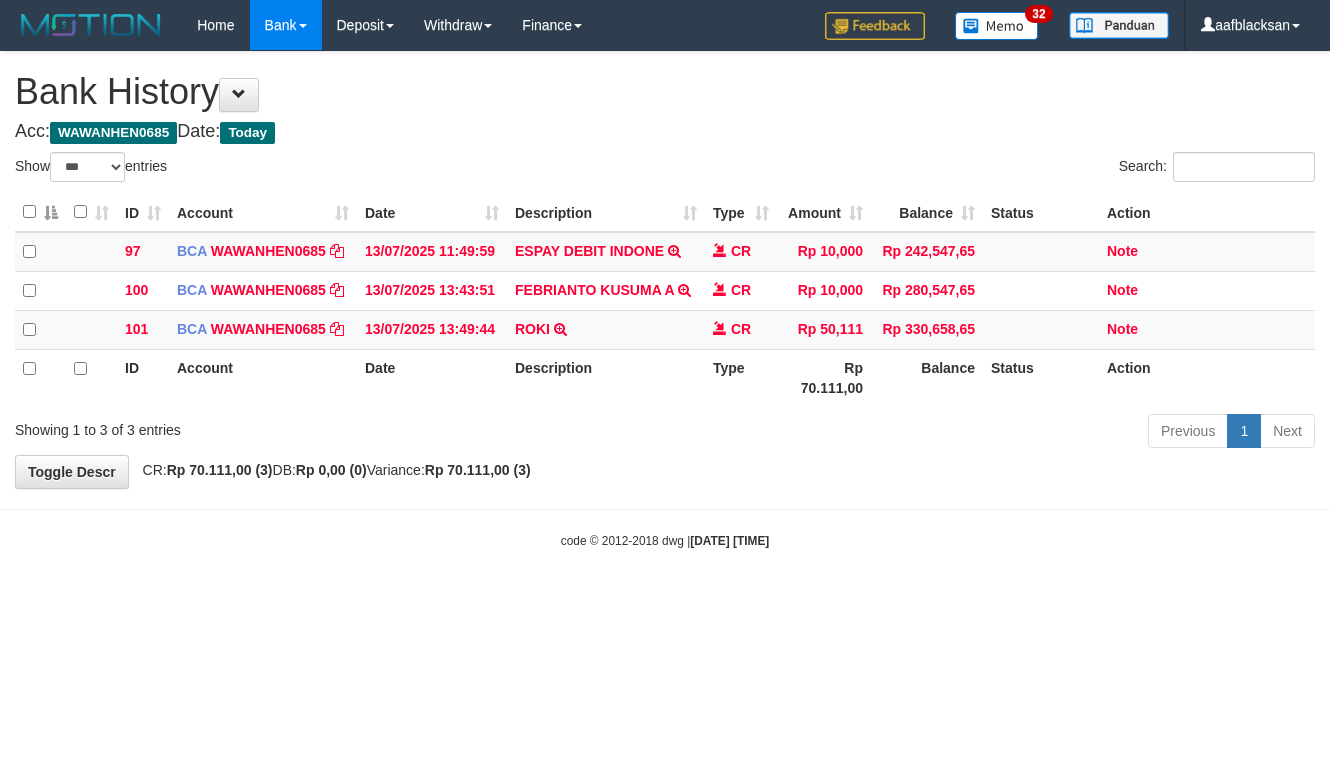 select on "***" 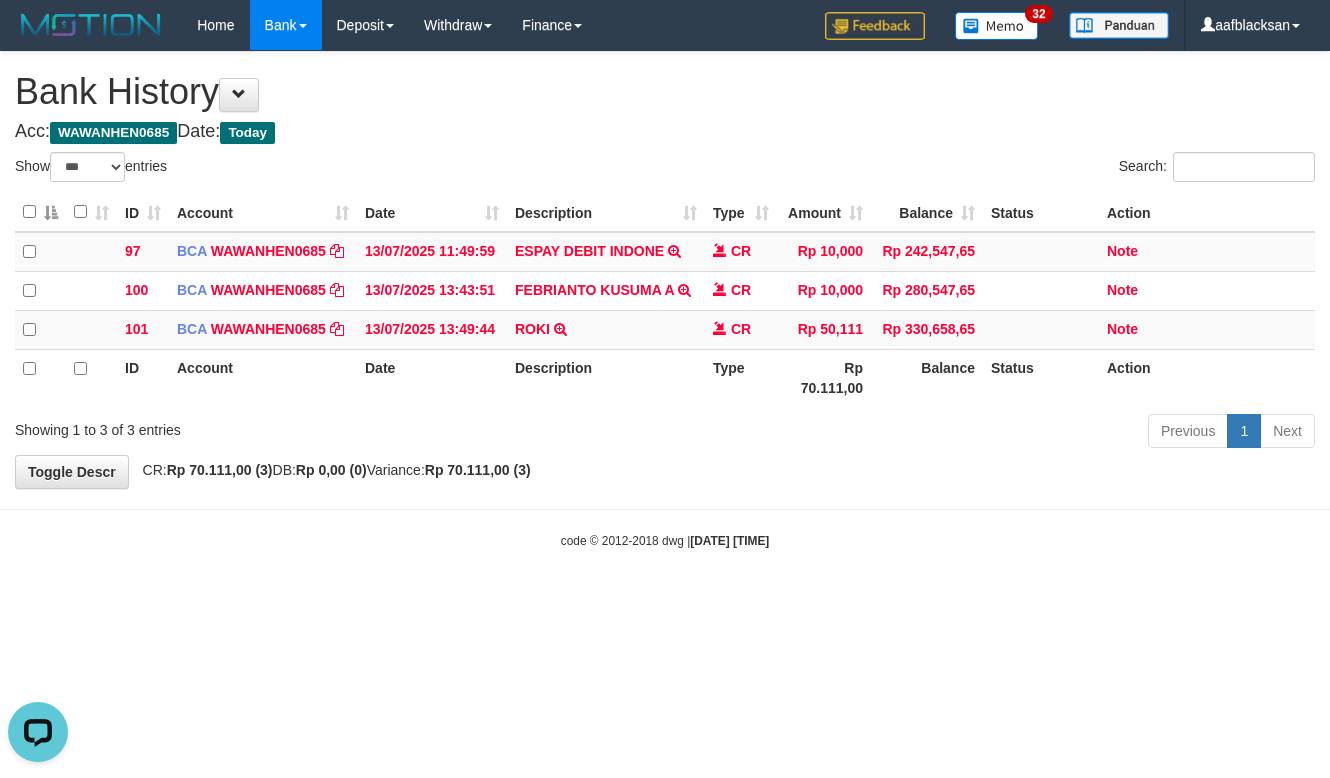 scroll, scrollTop: 0, scrollLeft: 0, axis: both 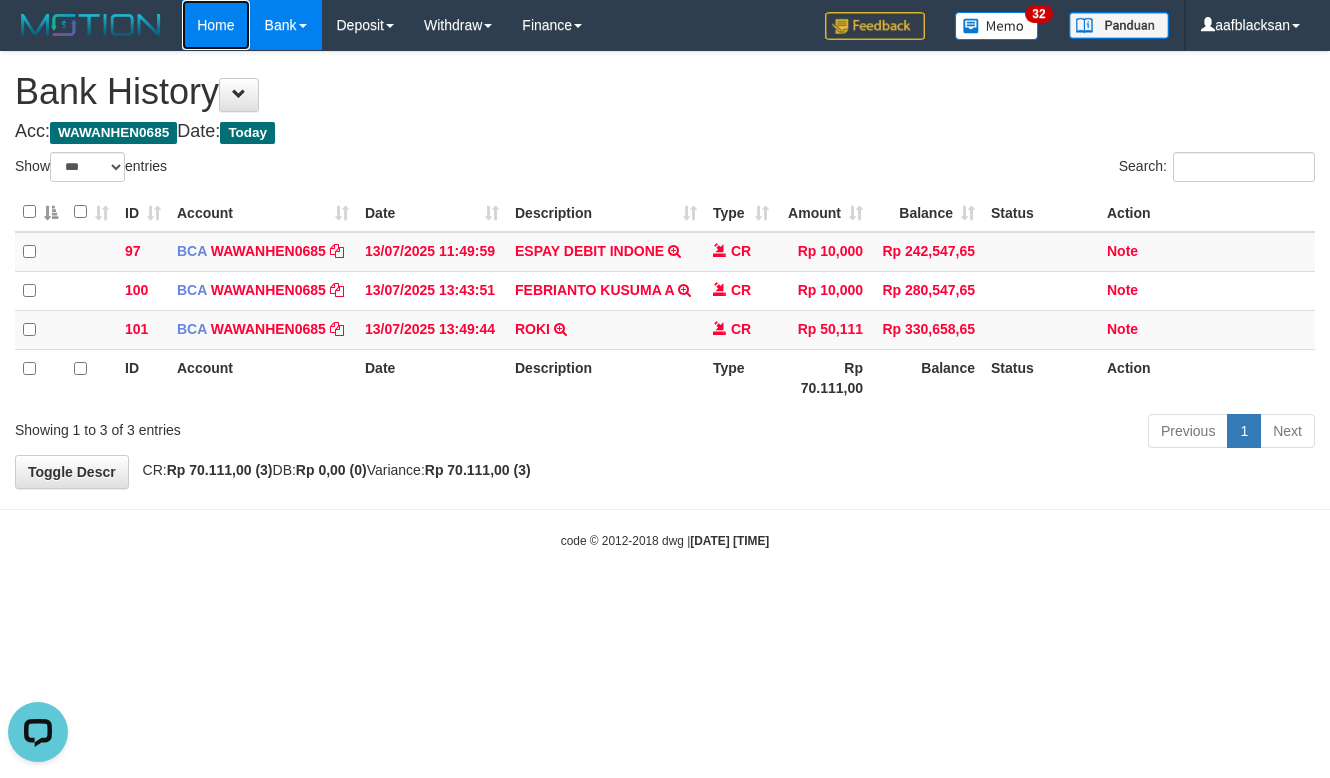 click on "Home" at bounding box center (215, 25) 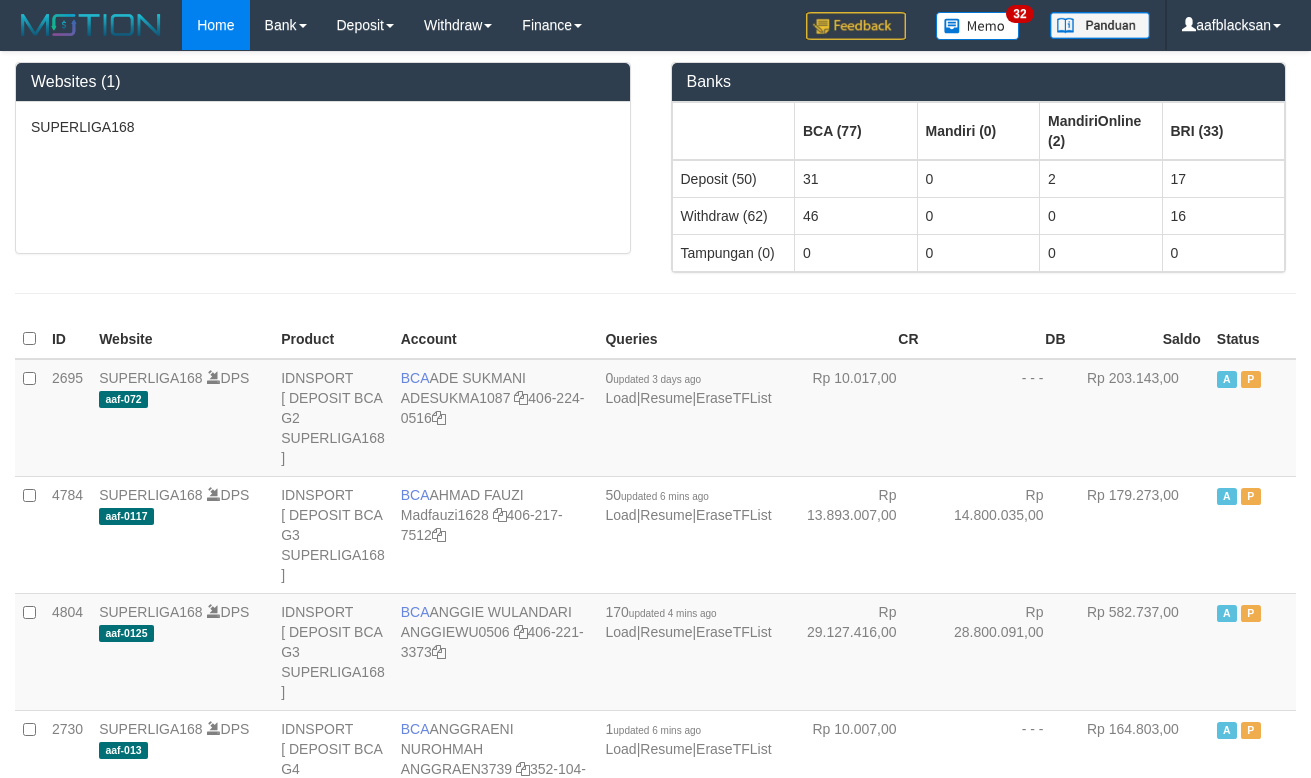 scroll, scrollTop: 0, scrollLeft: 0, axis: both 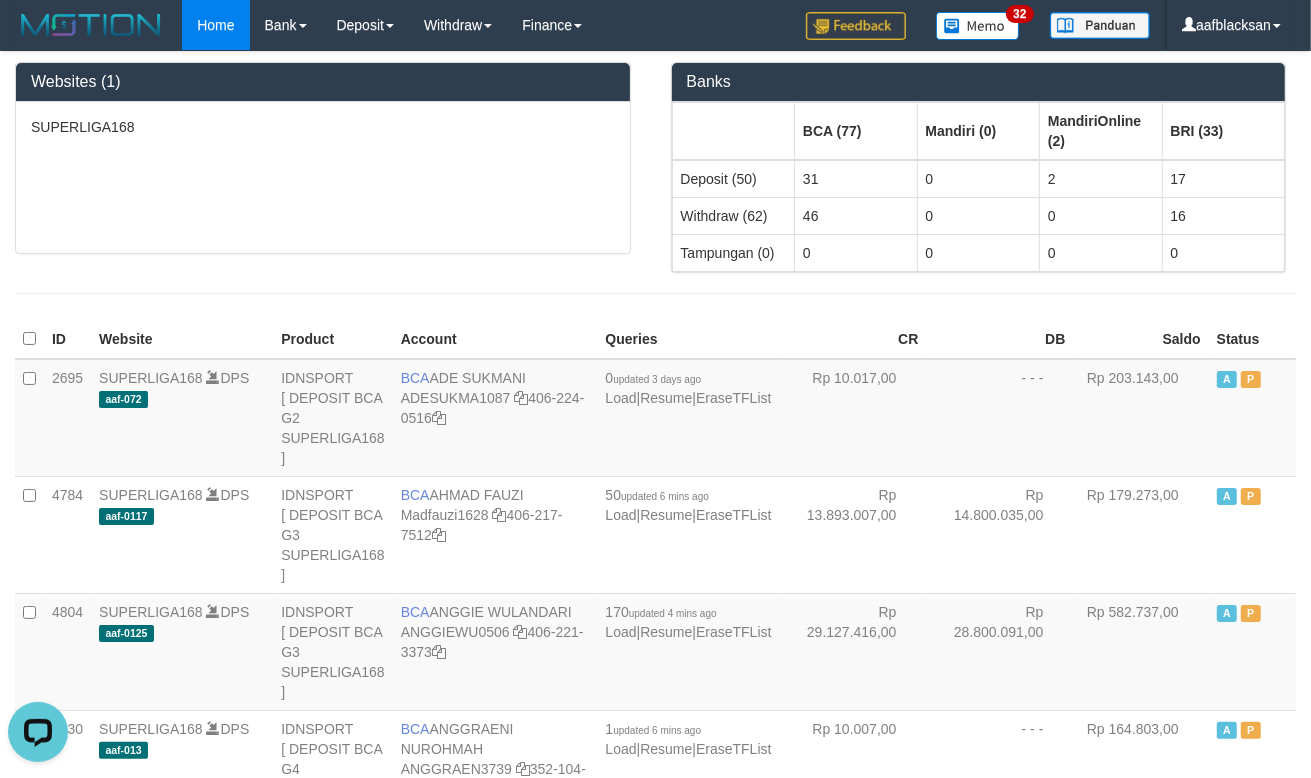 click on "Websites (1)
SUPERLIGA168
Banks
BCA (77)
Mandiri (0)
MandiriOnline (2)
BRI (33)
Deposit (50)
31
0
2
17
Withdraw (62)
46
0
0
16
Tampungan (0)
0
0
0
0" at bounding box center (655, 183) 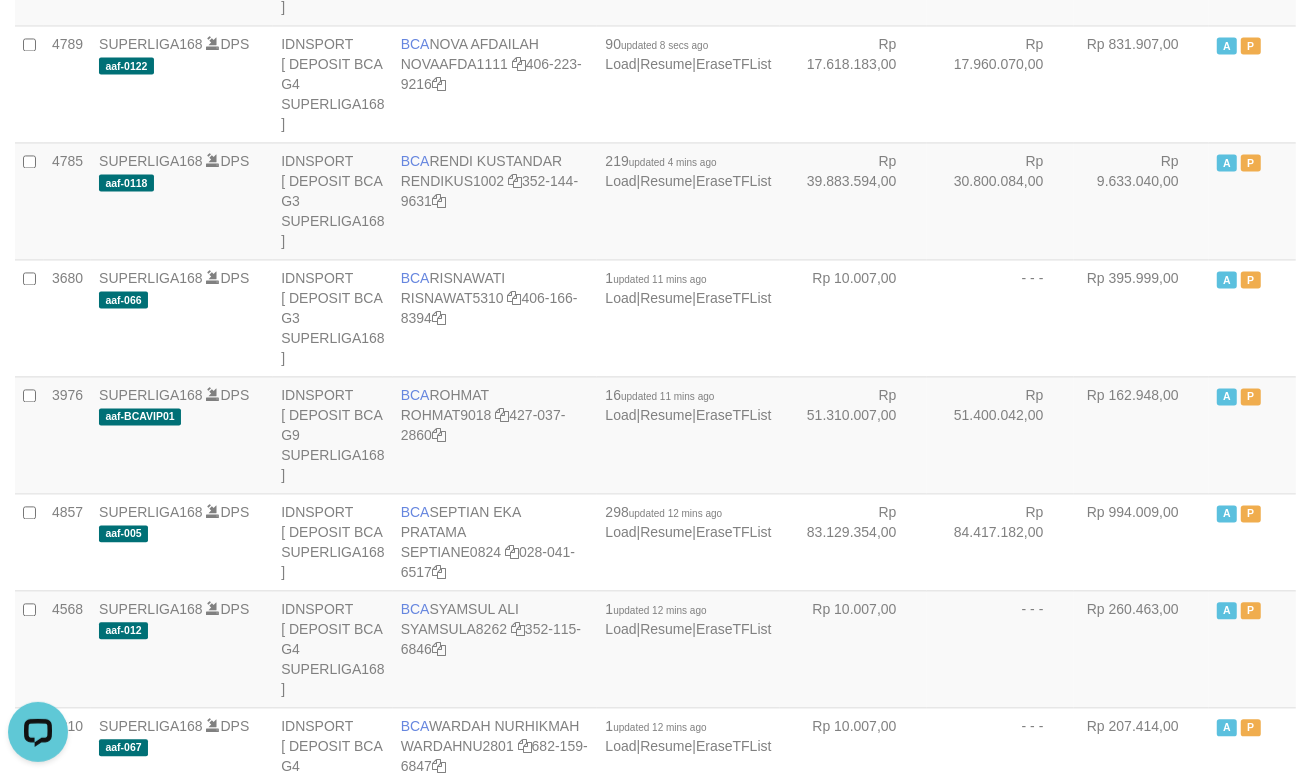click on "SUPERLIGA168" at bounding box center [151, 843] 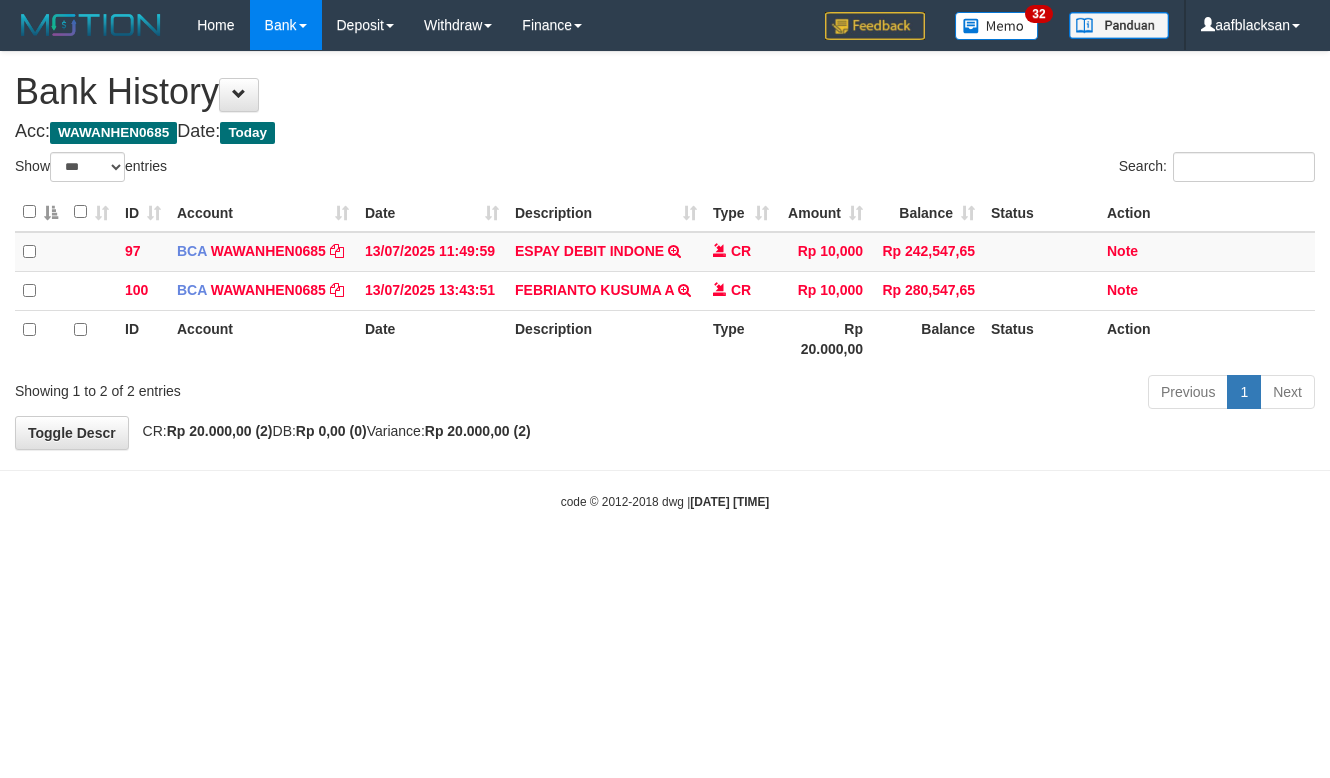 select on "***" 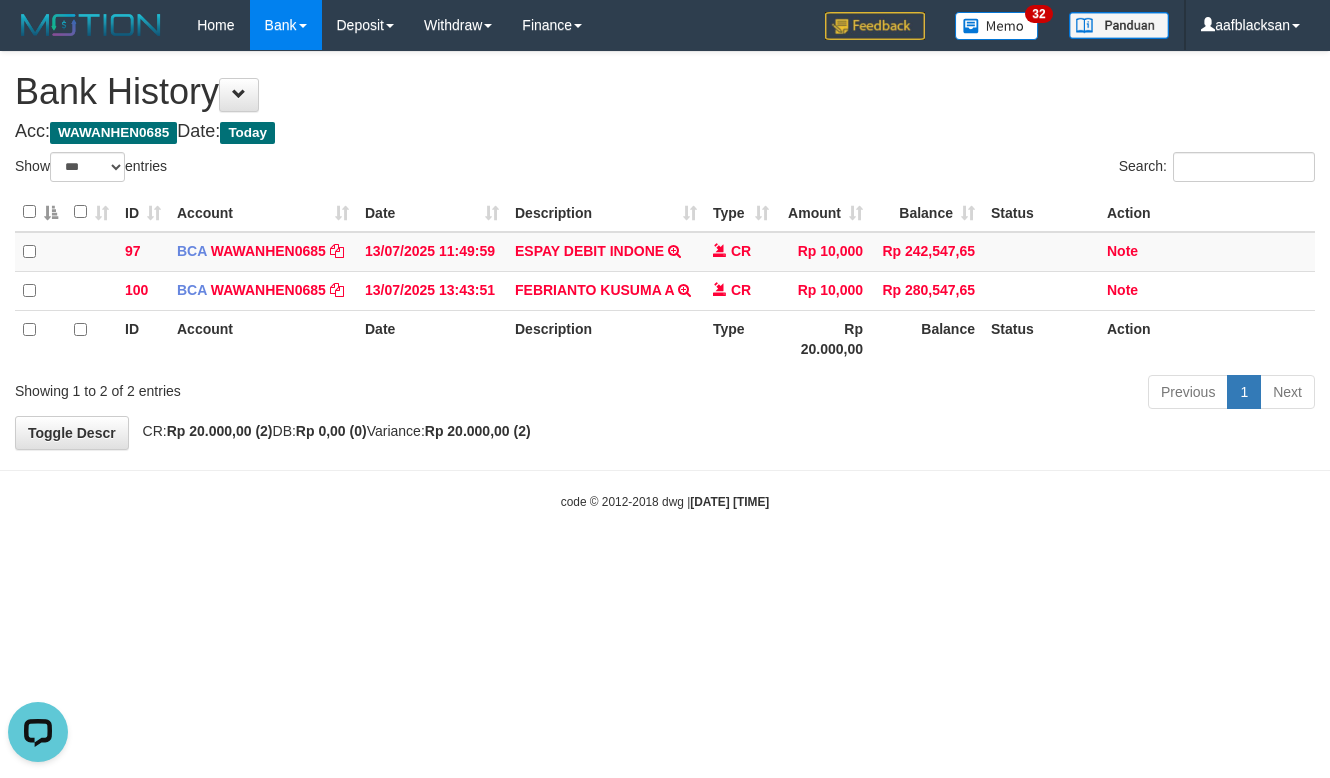 scroll, scrollTop: 0, scrollLeft: 0, axis: both 